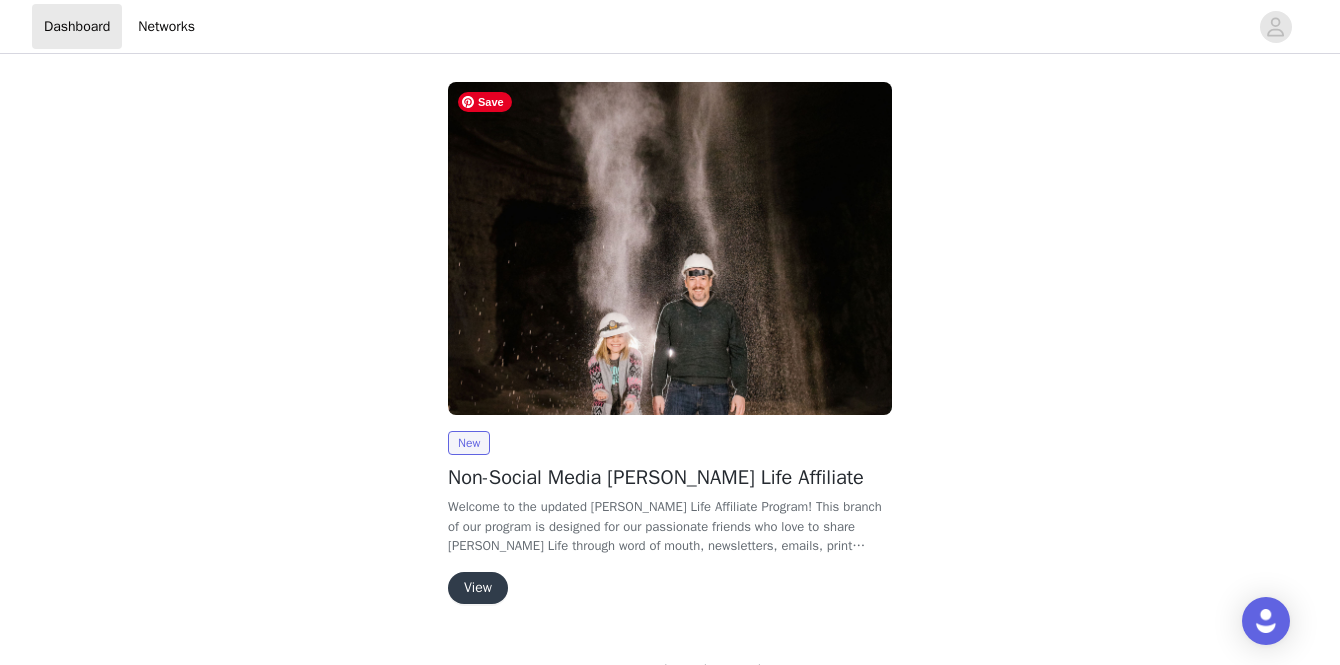 scroll, scrollTop: 39, scrollLeft: 0, axis: vertical 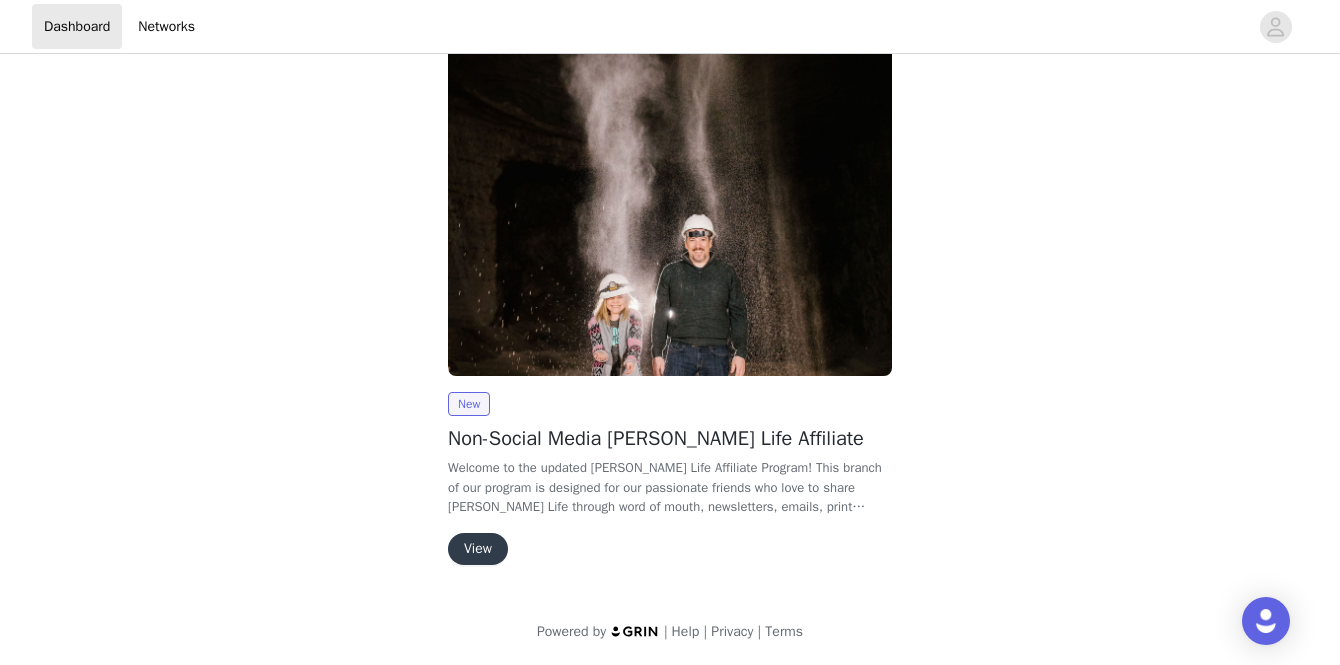 click on "View" at bounding box center (478, 549) 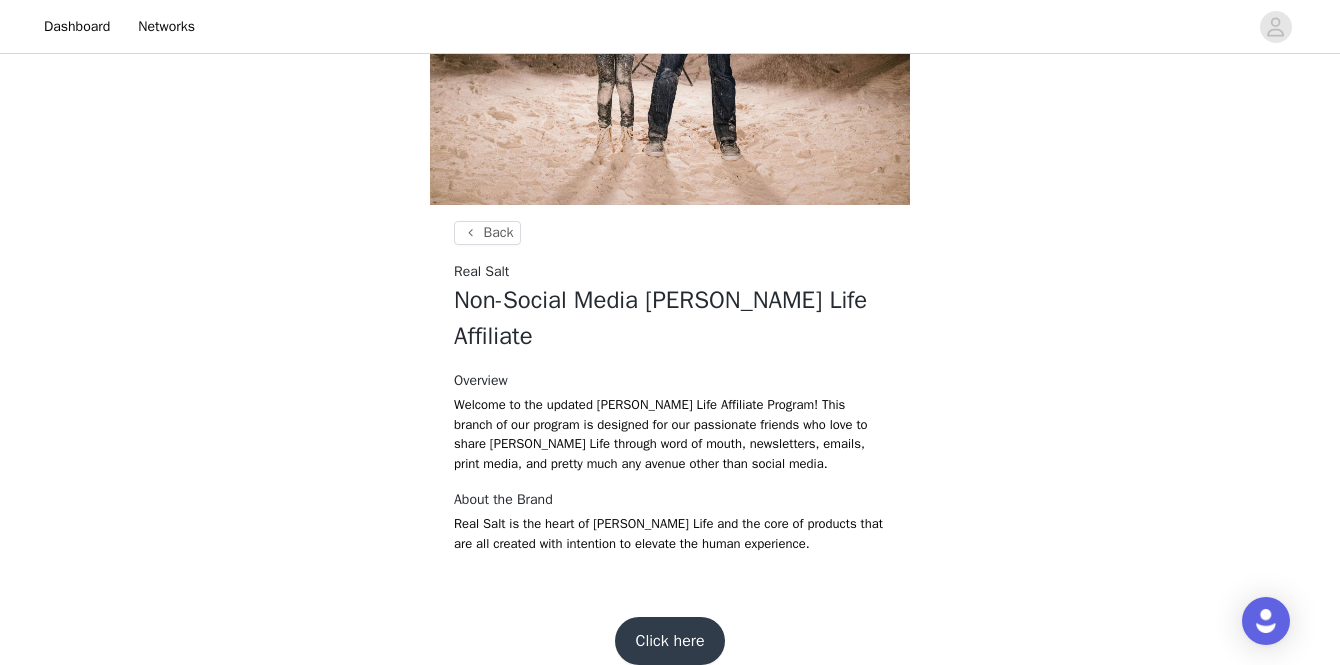 scroll, scrollTop: 597, scrollLeft: 0, axis: vertical 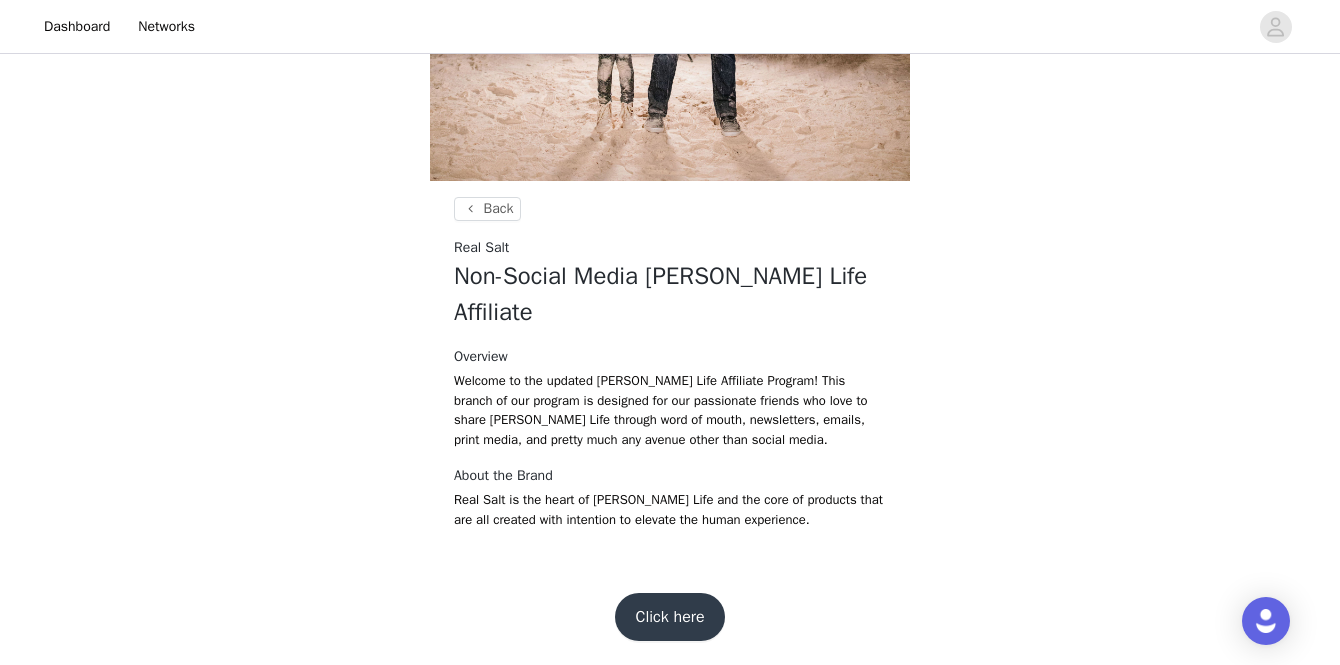 click on "Click here" at bounding box center [669, 617] 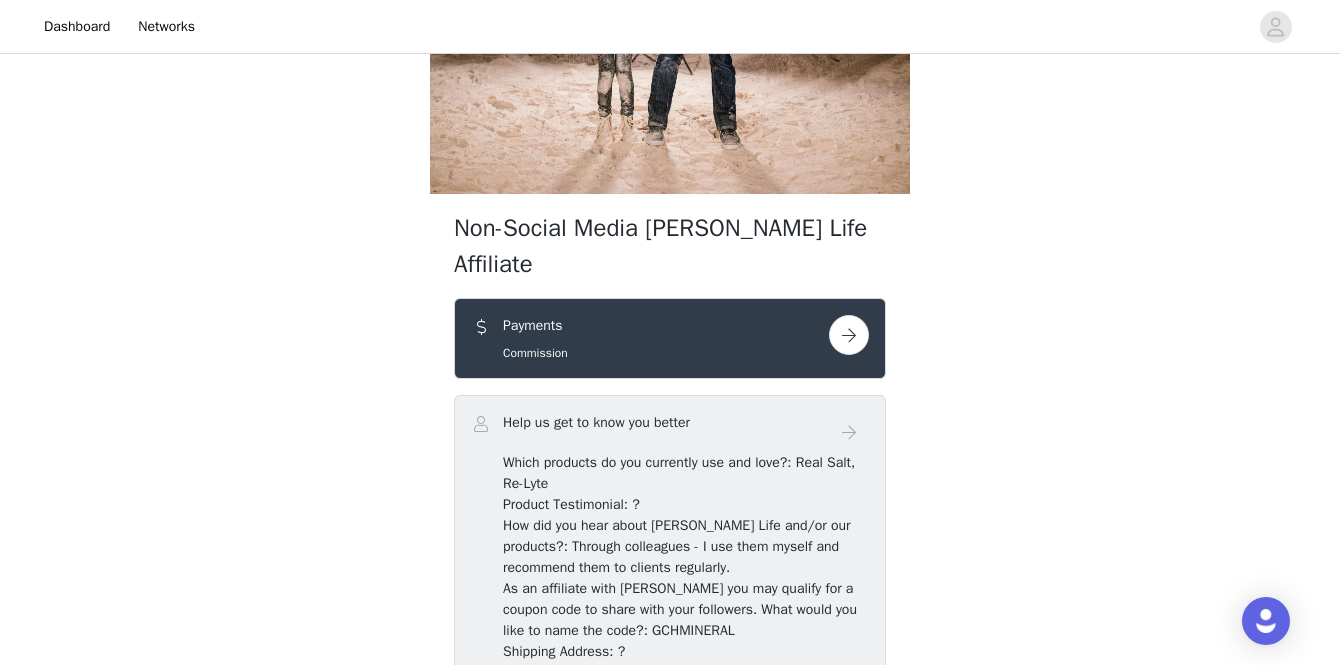 scroll, scrollTop: 594, scrollLeft: 0, axis: vertical 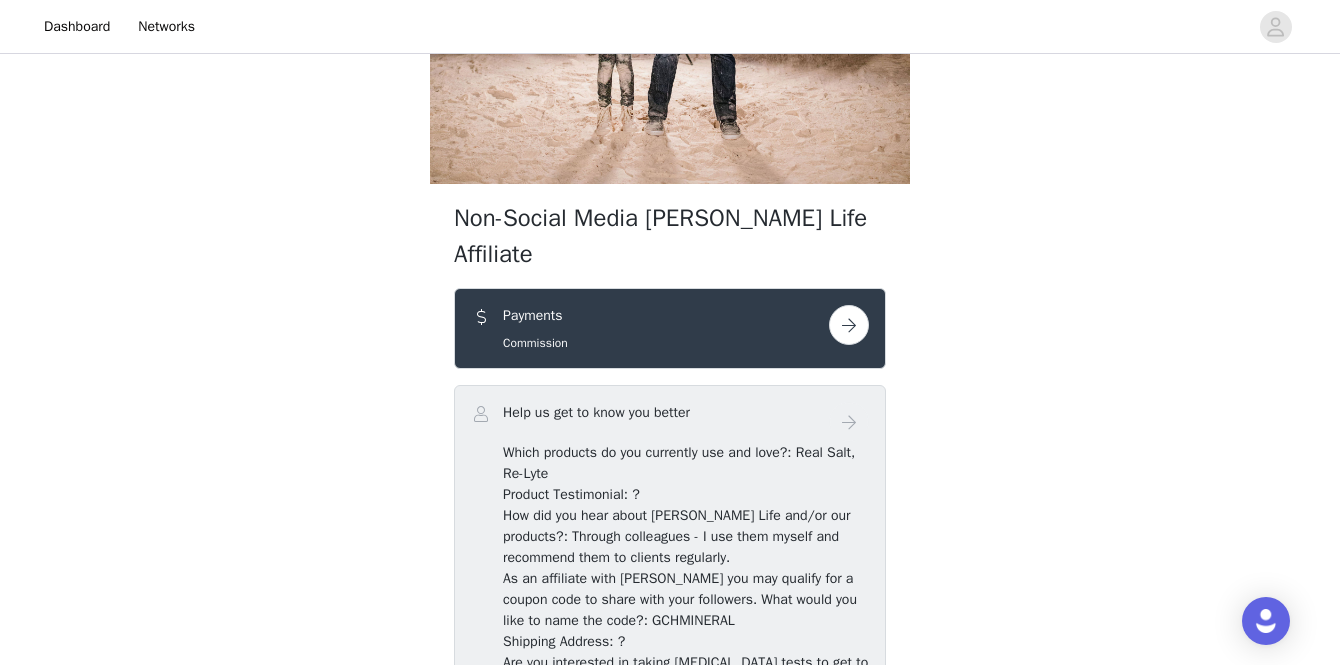 click at bounding box center [849, 325] 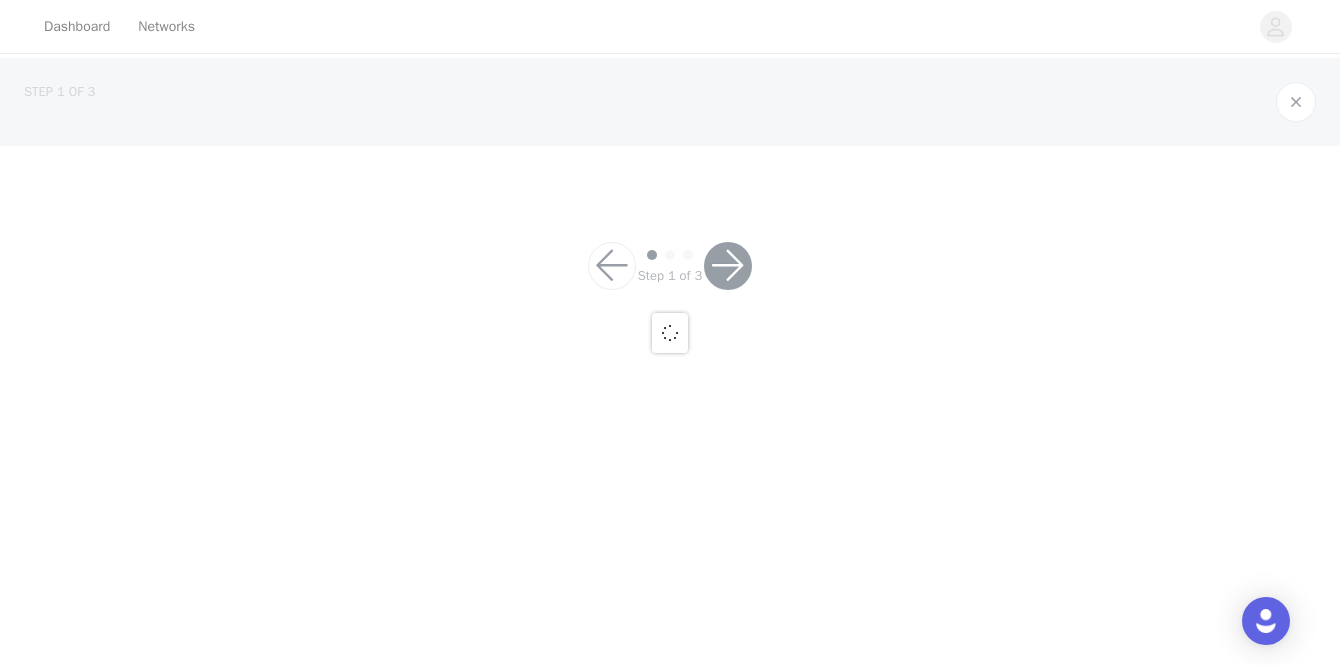 scroll, scrollTop: 0, scrollLeft: 0, axis: both 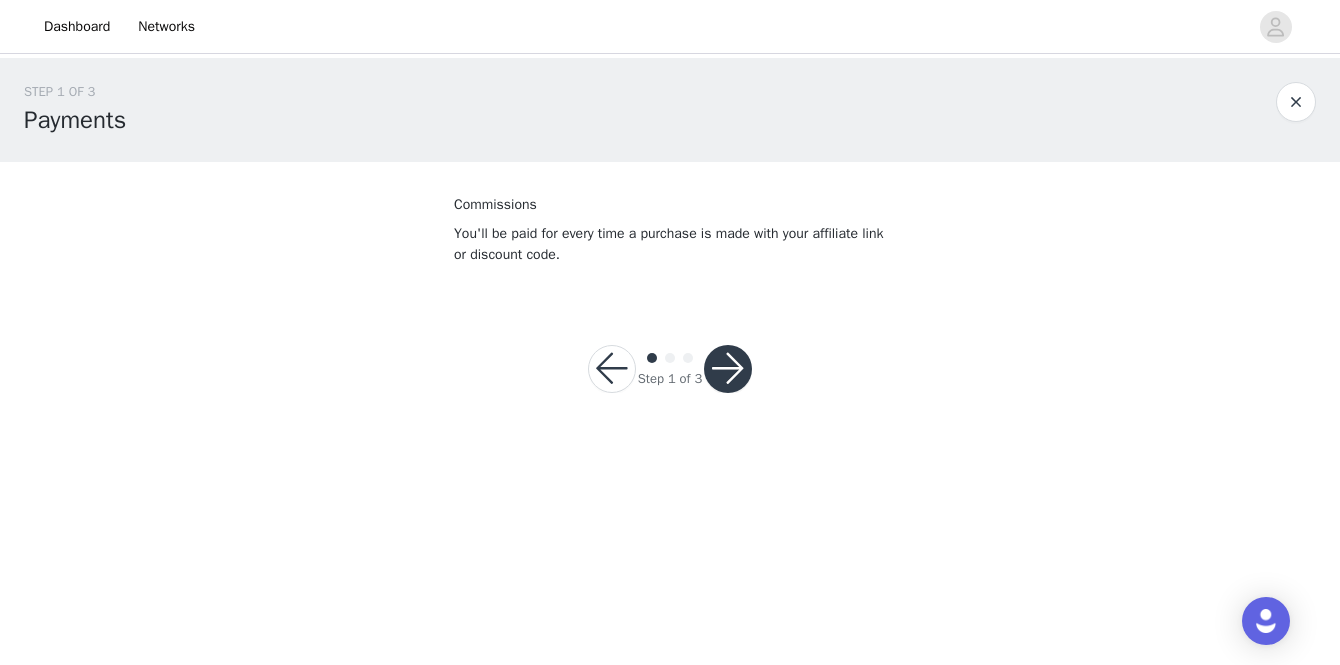 click at bounding box center [728, 369] 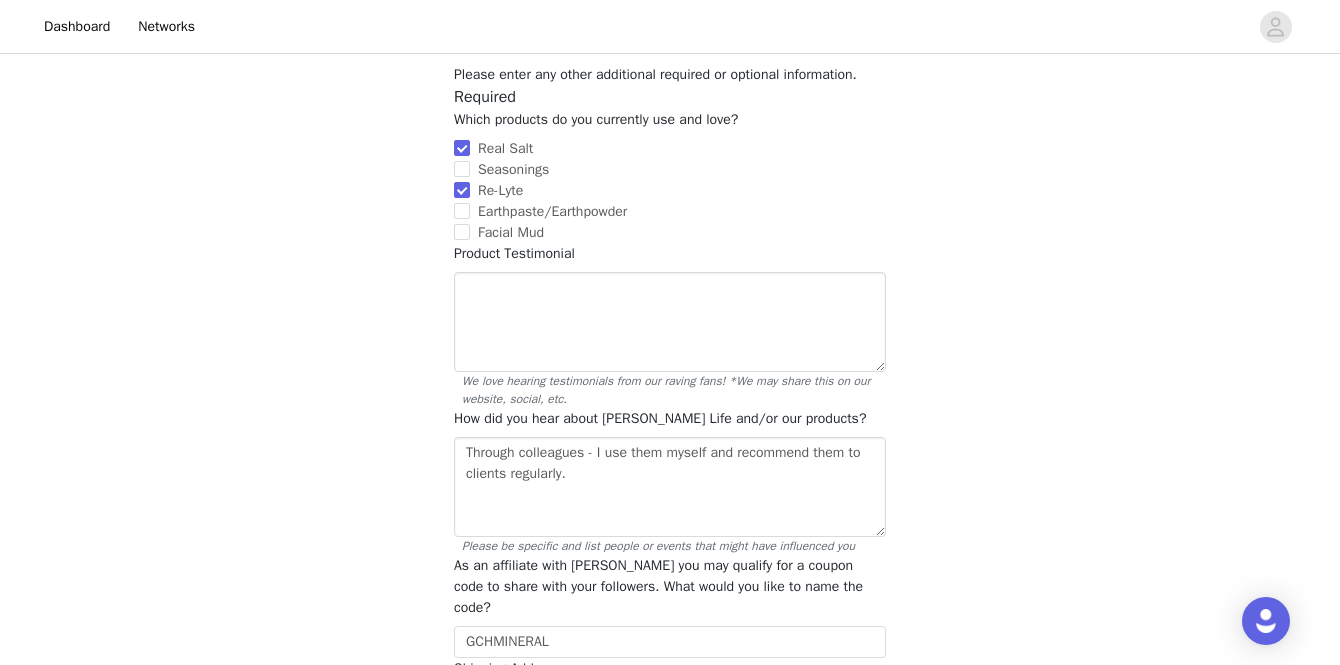 scroll, scrollTop: 126, scrollLeft: 0, axis: vertical 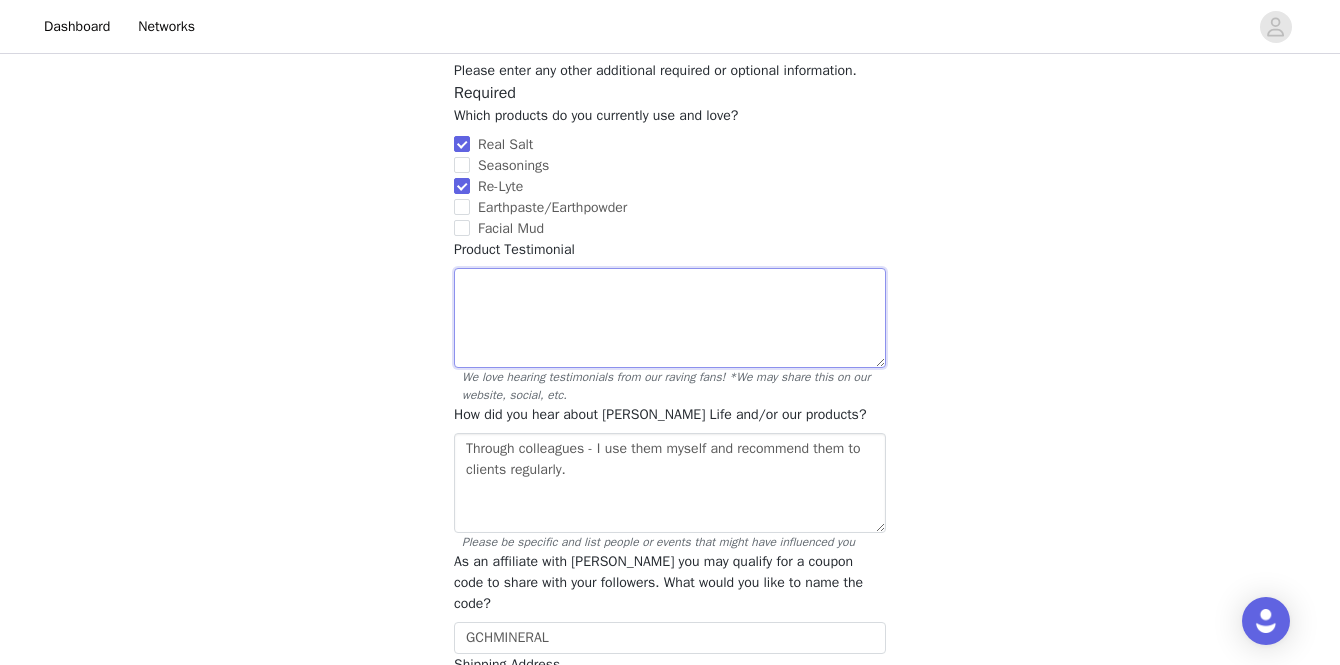 click at bounding box center [670, 318] 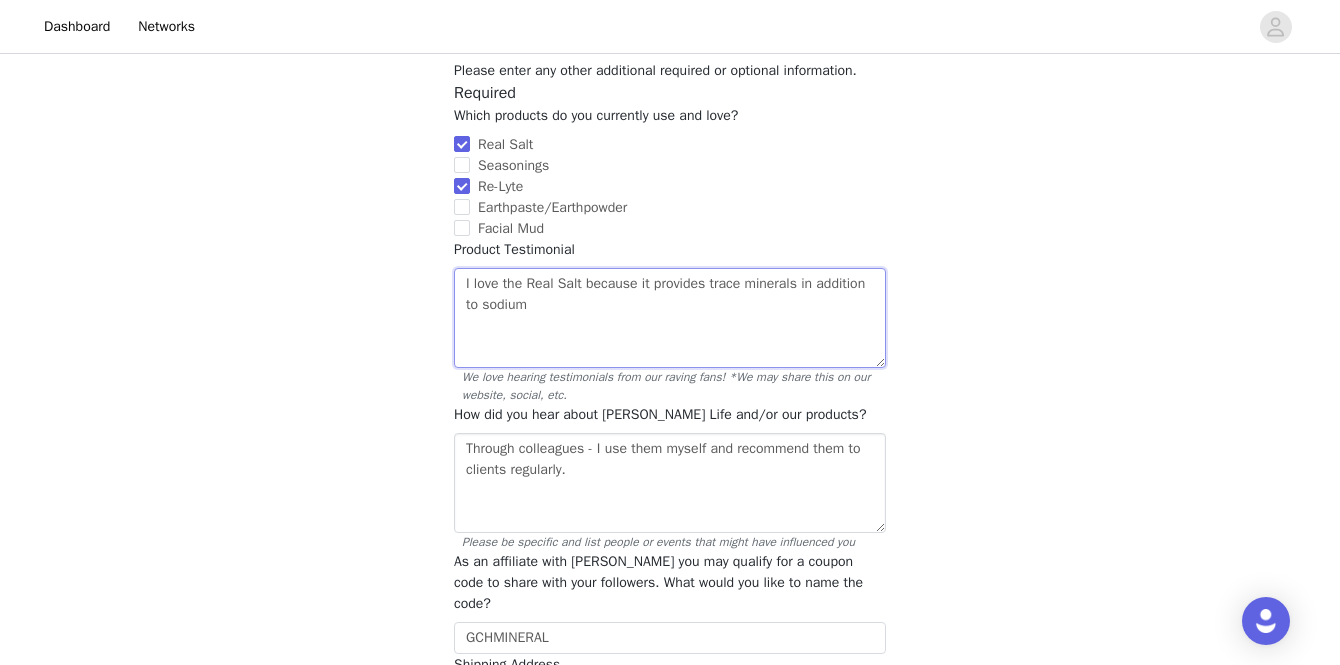 click on "I love the Real Salt because it provides trace minerals in addition to sodium" at bounding box center [670, 318] 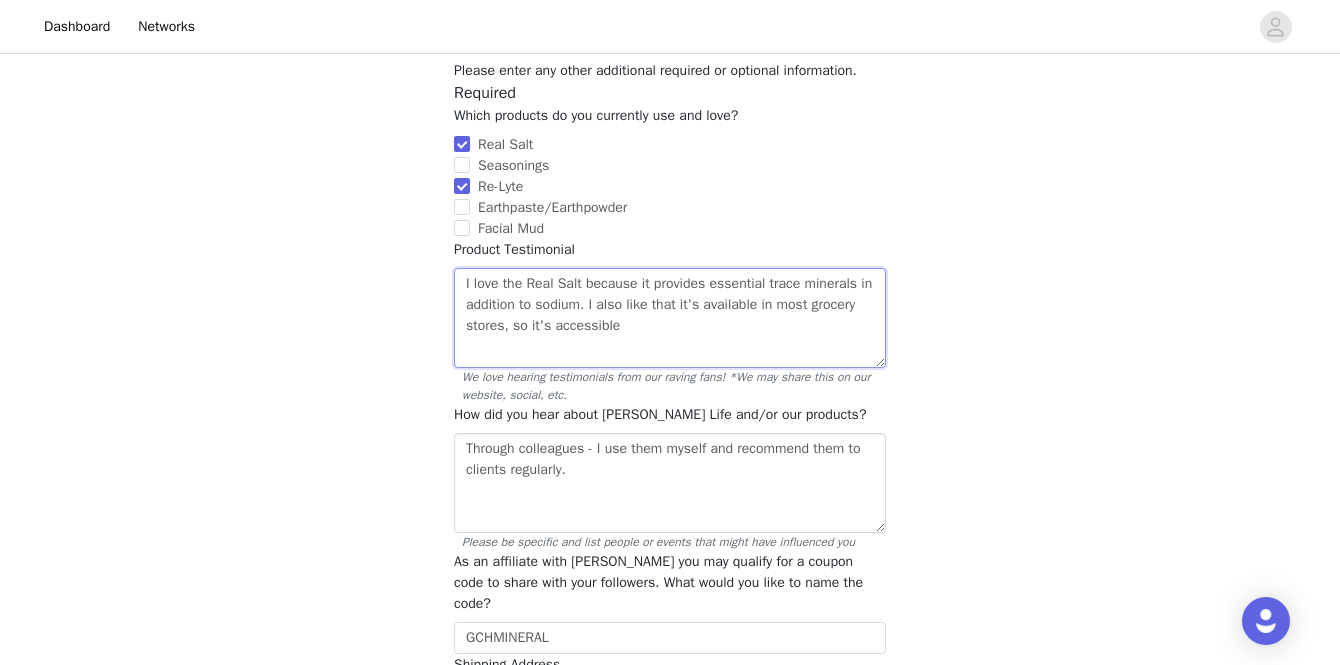 click on "I love the Real Salt because it provides essential trace minerals in addition to sodium. I also like that it's available in most grocery stores, so it's accessible" at bounding box center [670, 318] 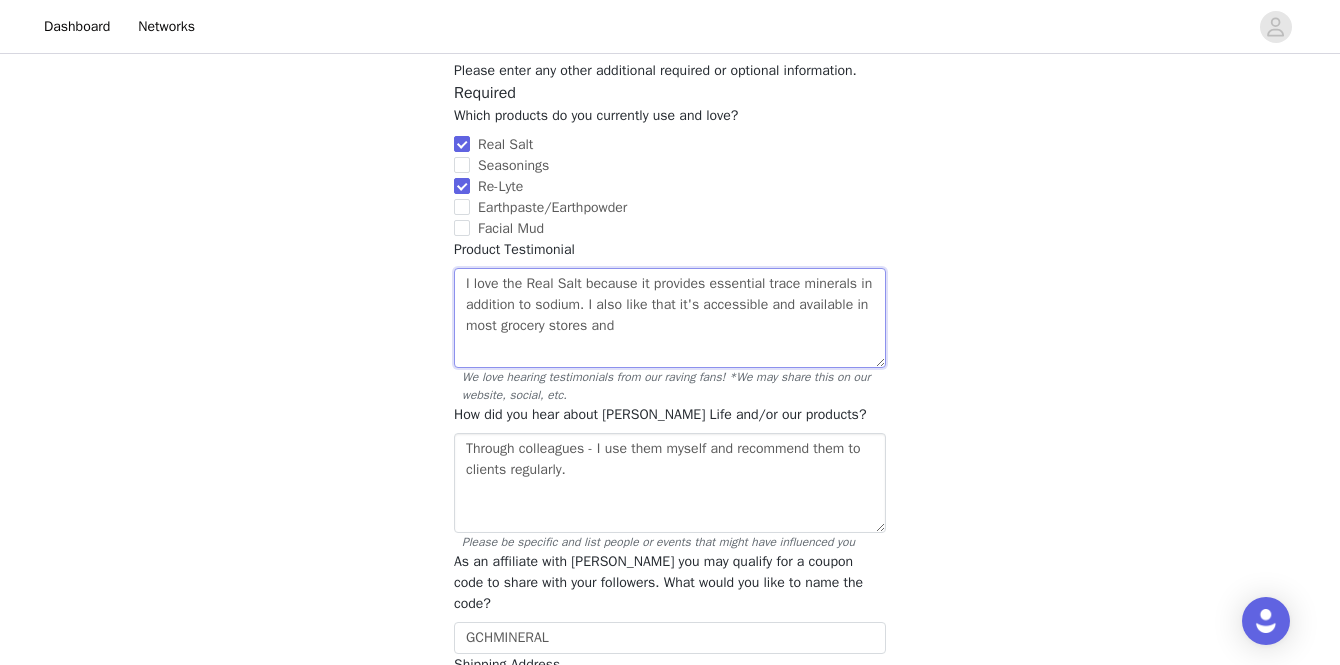 click on "I love the Real Salt because it provides essential trace minerals in addition to sodium. I also like that it's accessible and available in most grocery stores and" at bounding box center [670, 318] 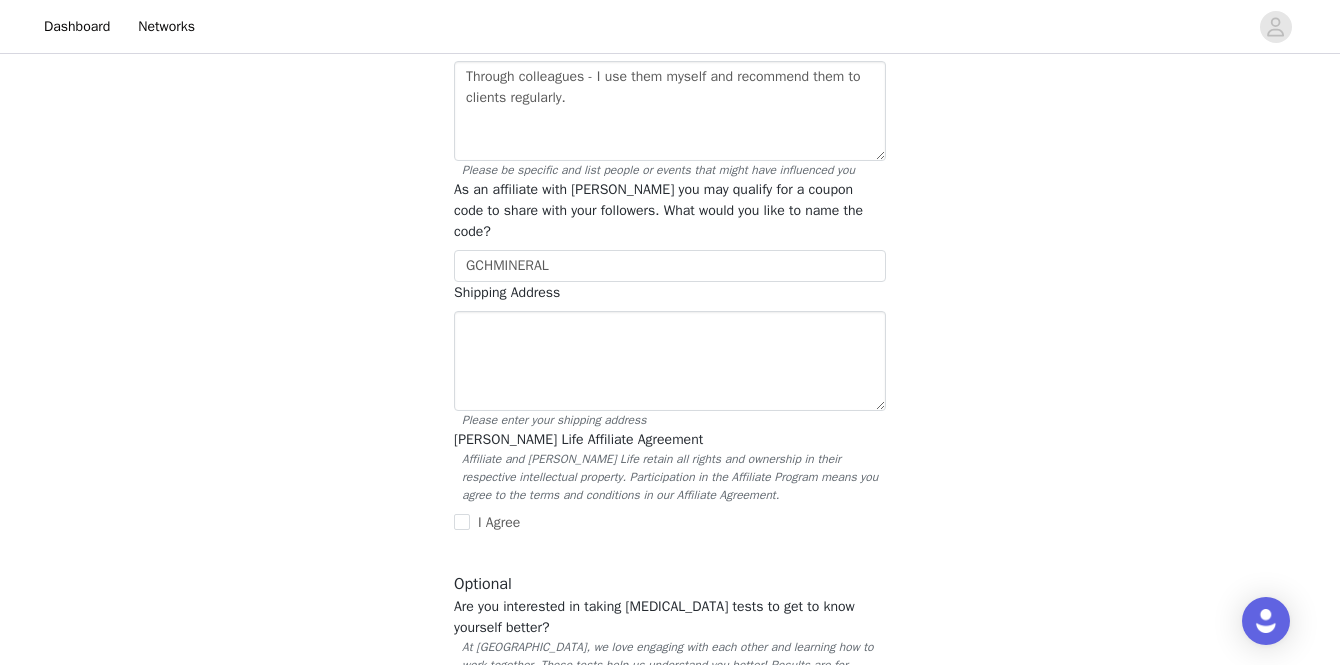 scroll, scrollTop: 500, scrollLeft: 0, axis: vertical 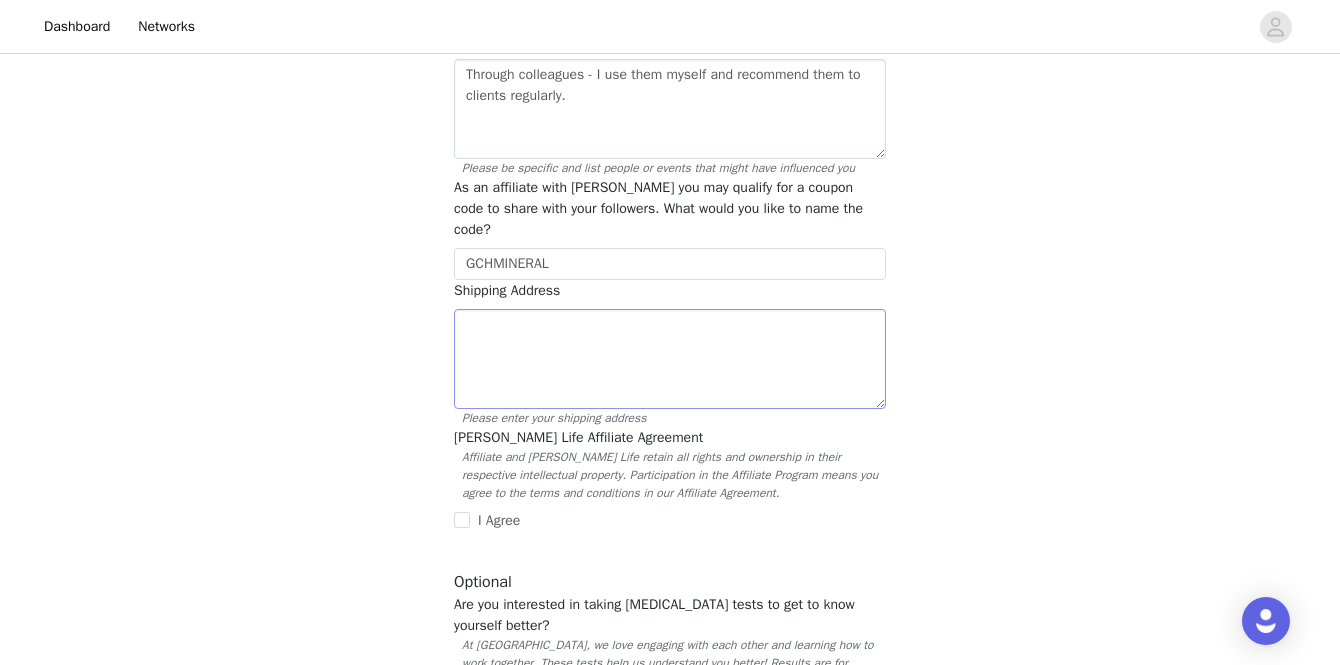 type on "I love the Real Salt because it provides essential trace minerals in addition to sodium. I also like that it's accessible and available in most grocery stores and the company is based in the [GEOGRAPHIC_DATA]." 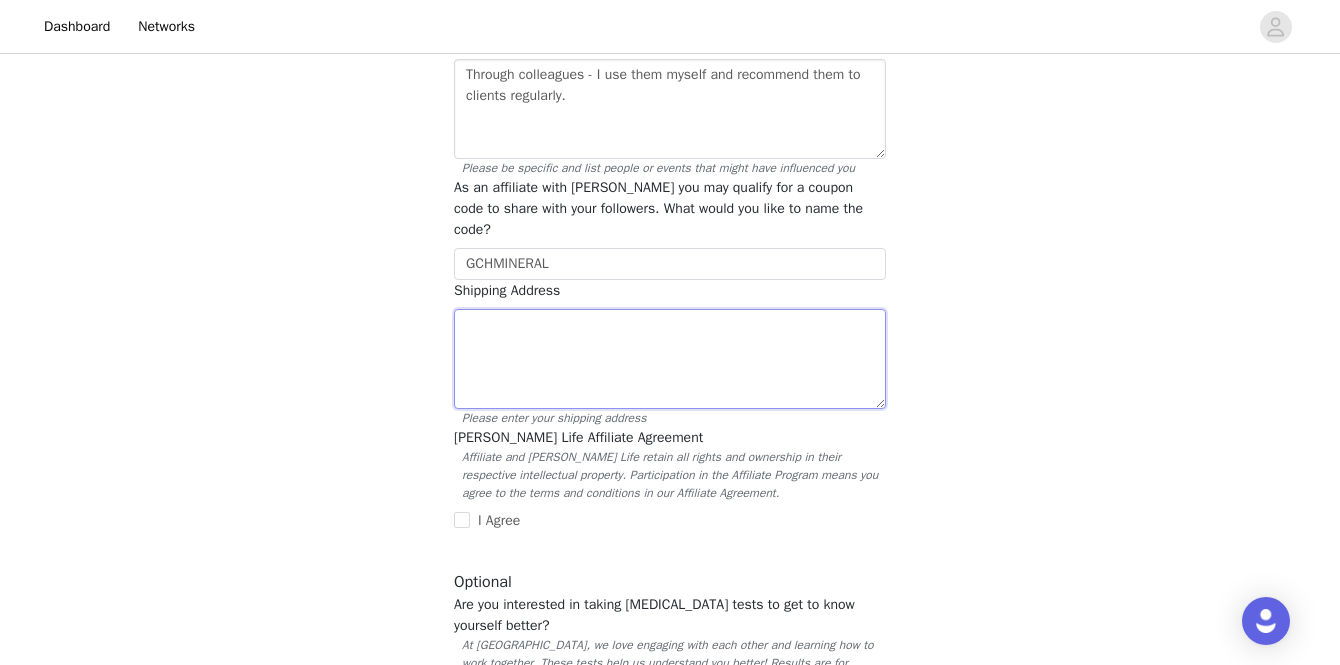 click at bounding box center [670, 359] 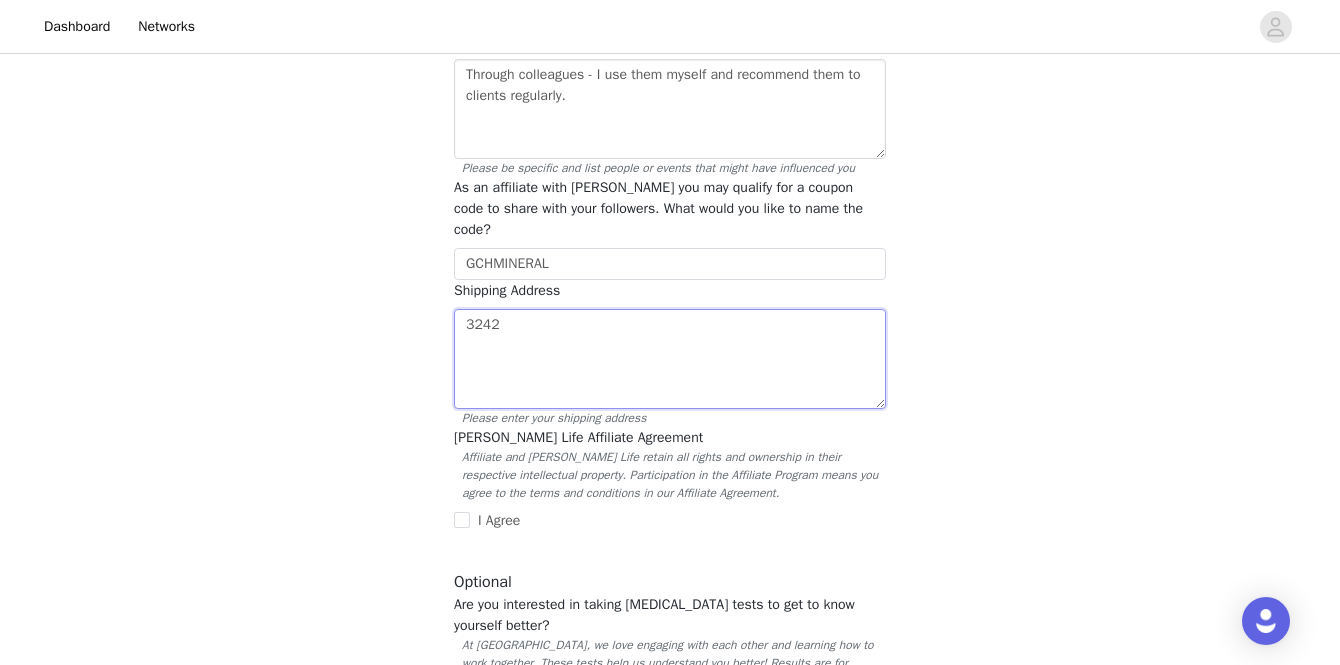 type on "[STREET_ADDRESS]" 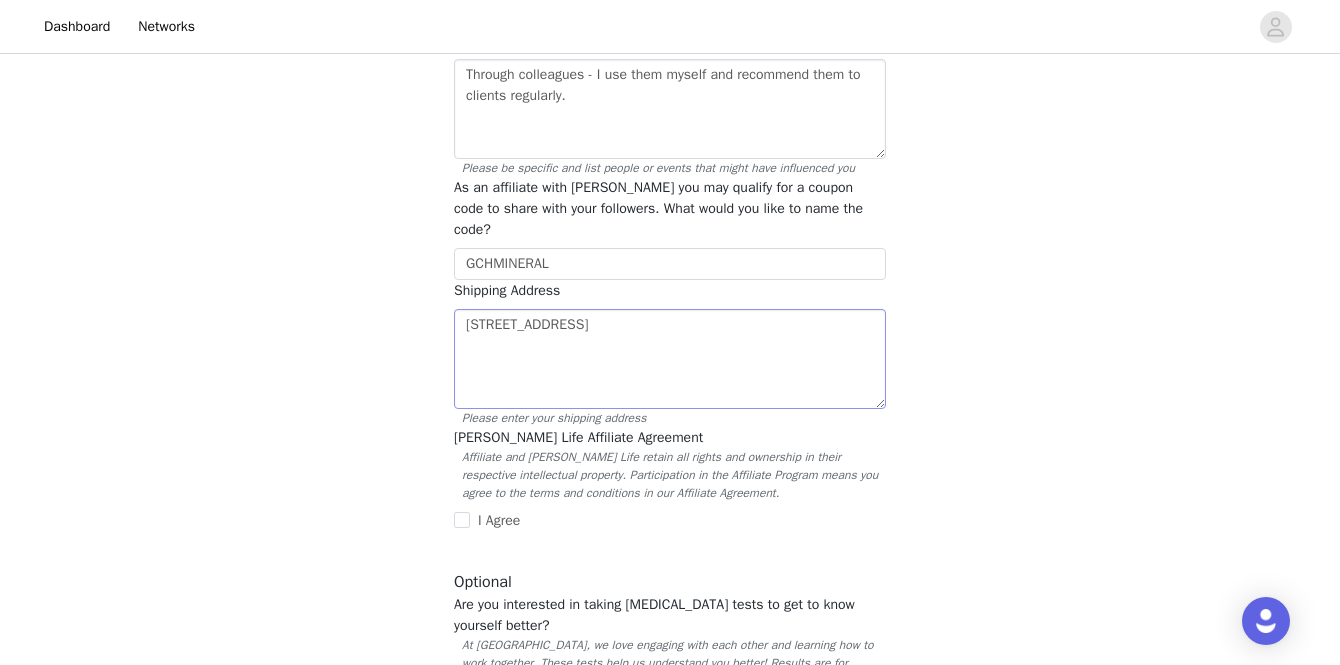type on "[GEOGRAPHIC_DATA]" 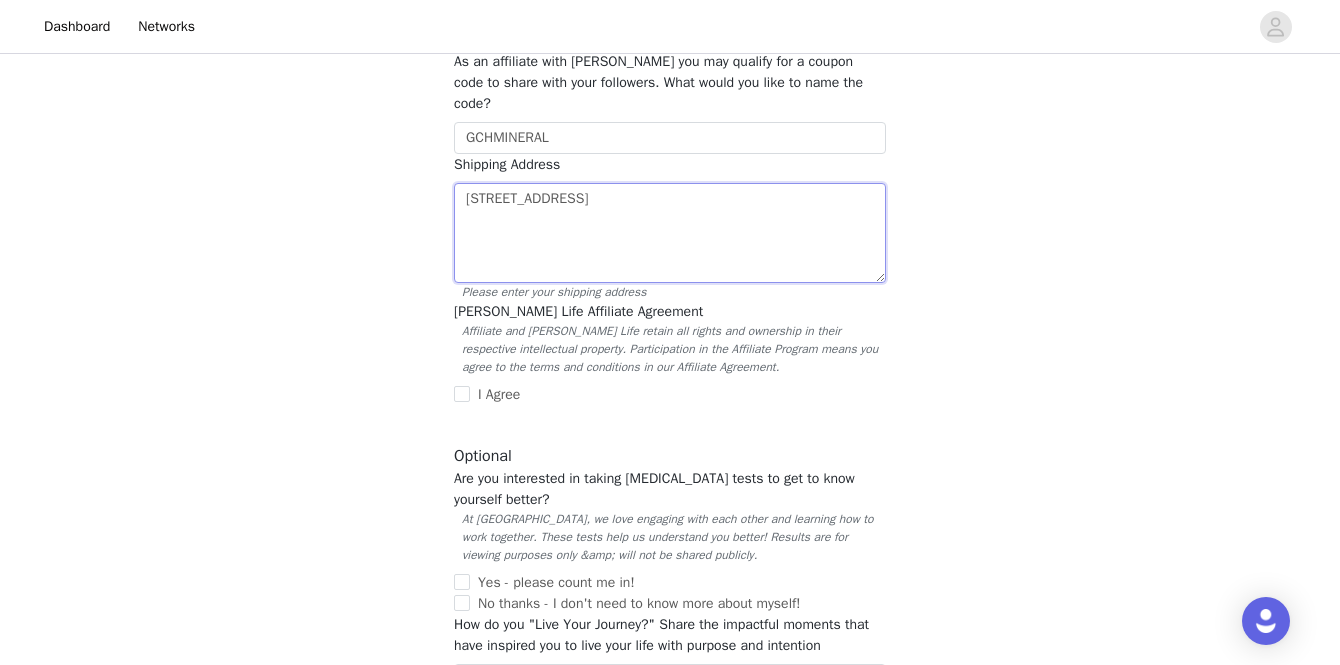 scroll, scrollTop: 629, scrollLeft: 0, axis: vertical 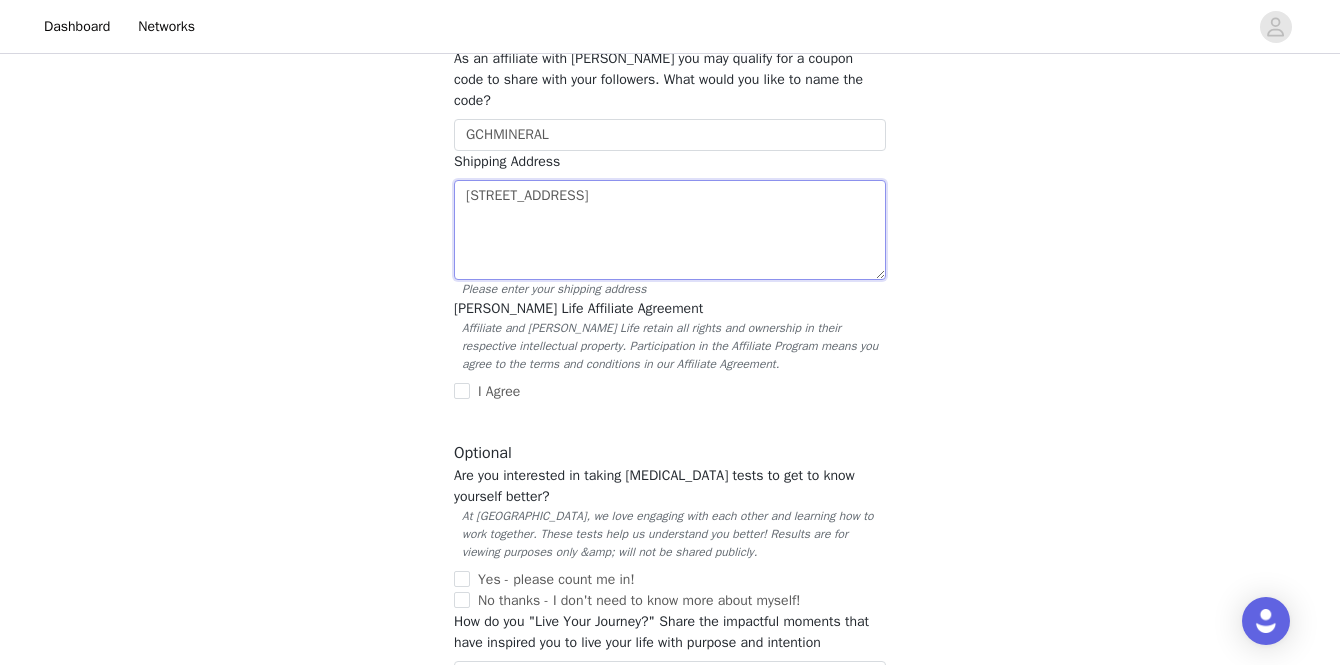 drag, startPoint x: 570, startPoint y: 174, endPoint x: 504, endPoint y: 174, distance: 66 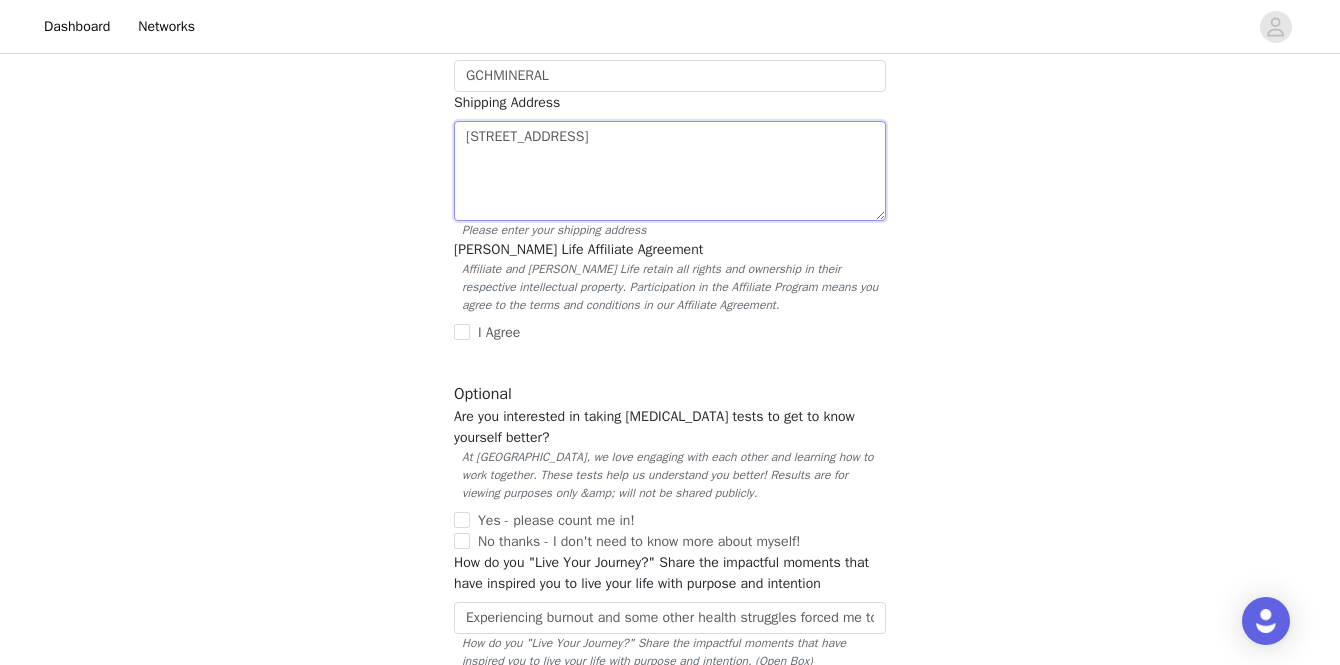 scroll, scrollTop: 693, scrollLeft: 0, axis: vertical 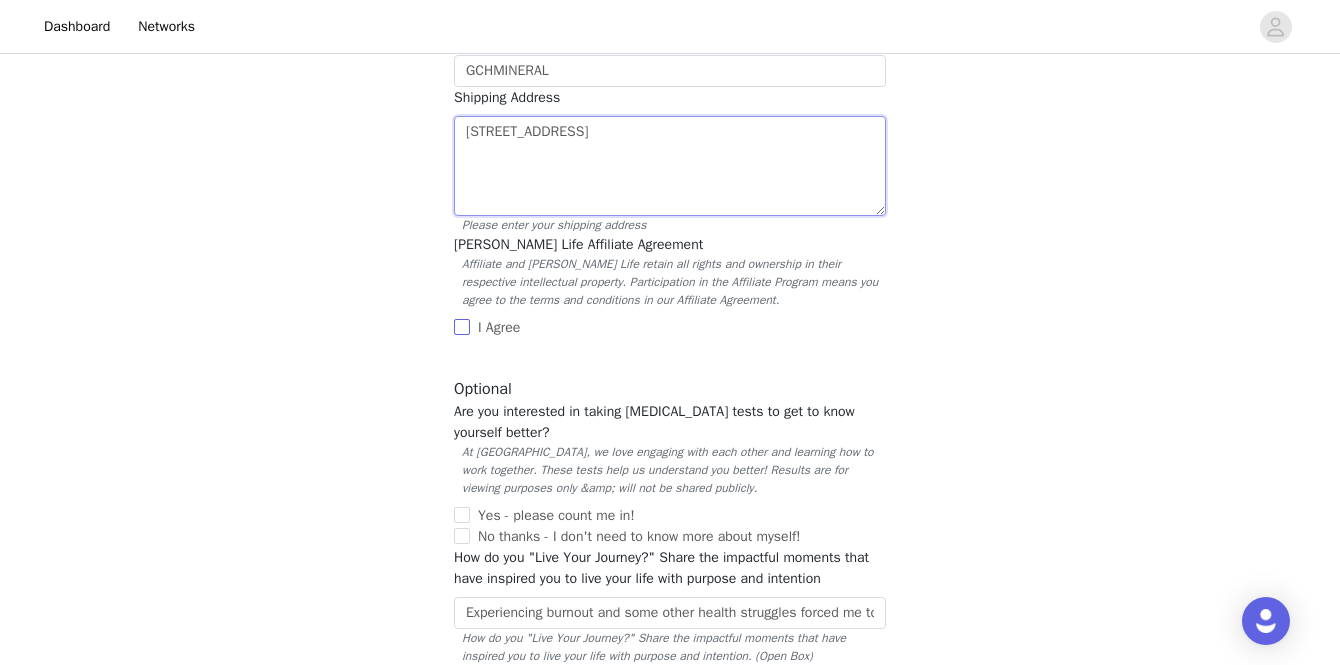 type on "[STREET_ADDRESS]" 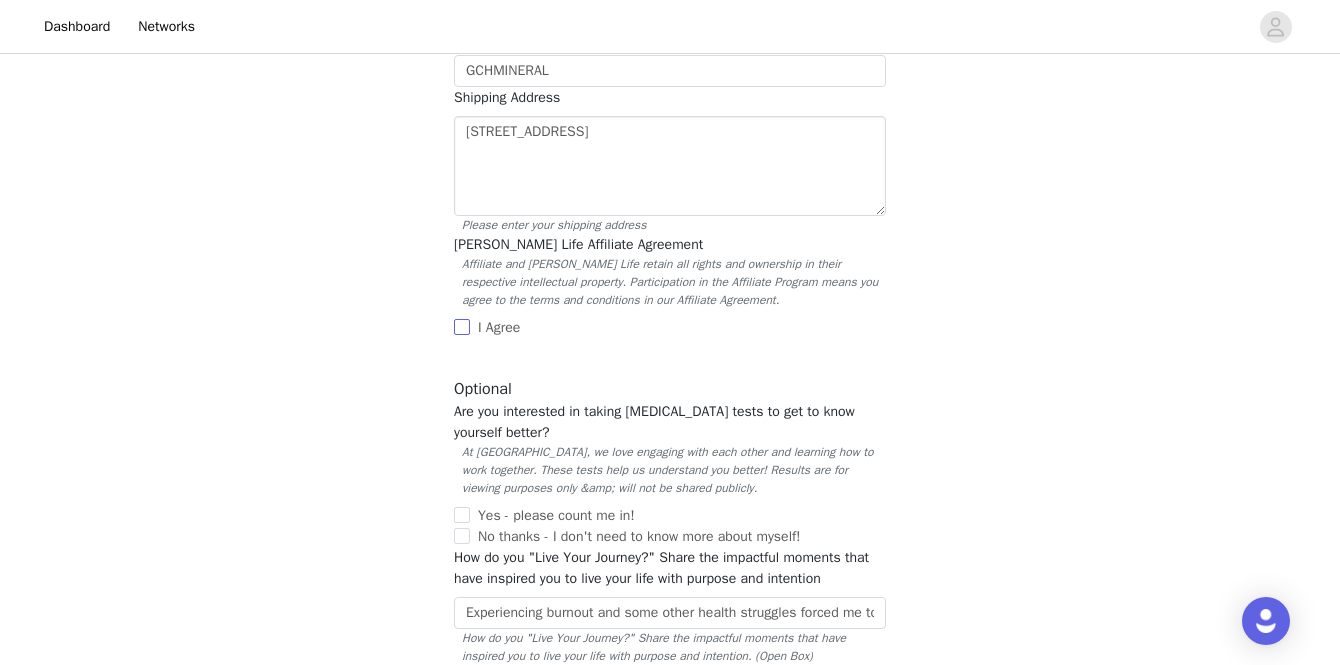 click on "I Agree" at bounding box center [462, 327] 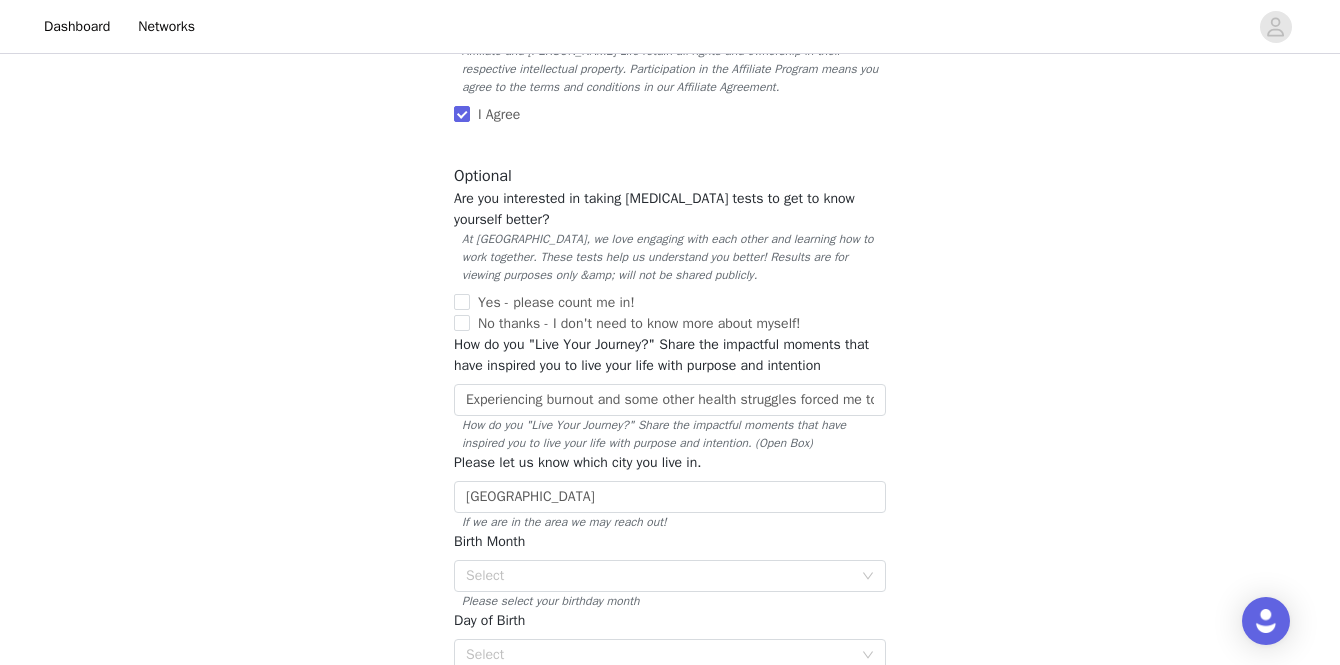 scroll, scrollTop: 910, scrollLeft: 0, axis: vertical 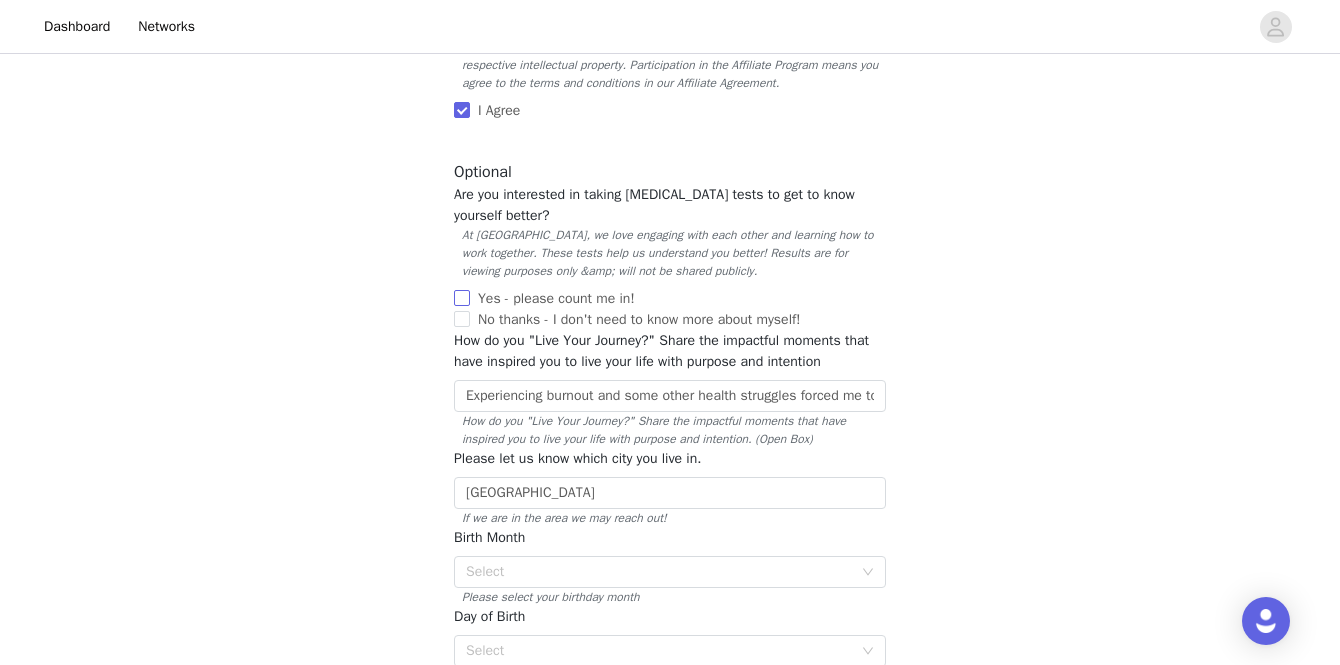 click on "Yes - please count me in!" at bounding box center (462, 298) 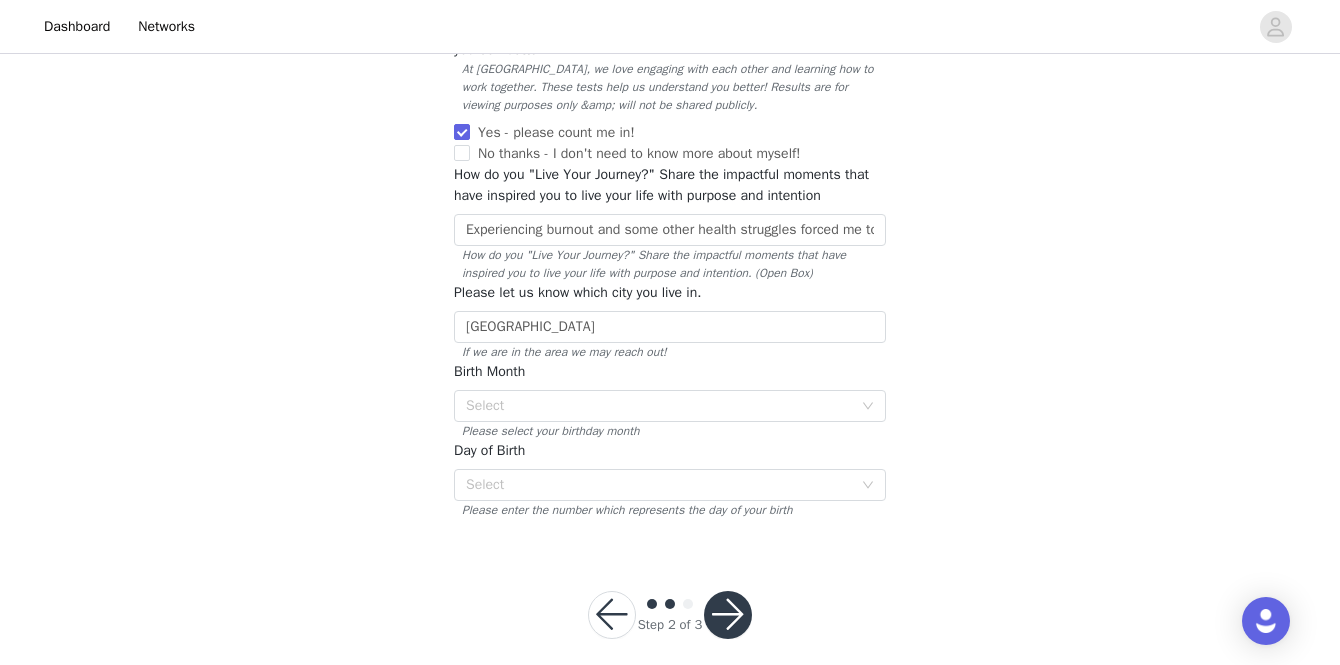 scroll, scrollTop: 1076, scrollLeft: 0, axis: vertical 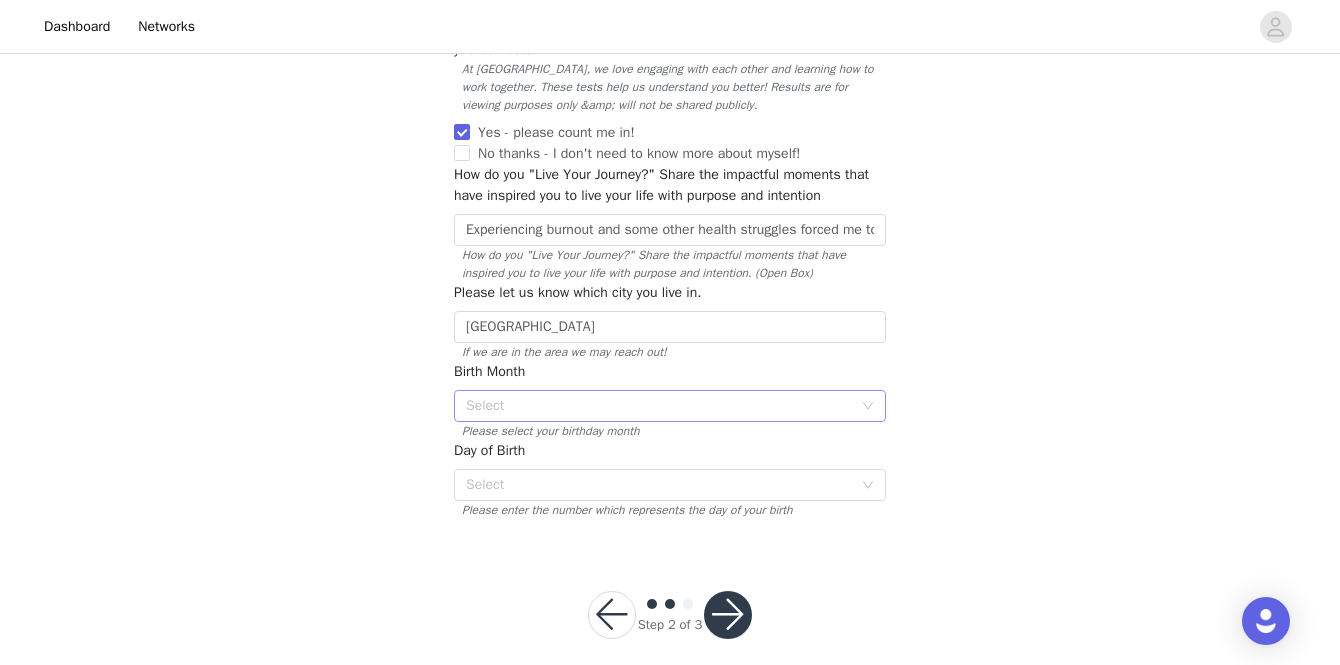 click on "Select" at bounding box center (659, 406) 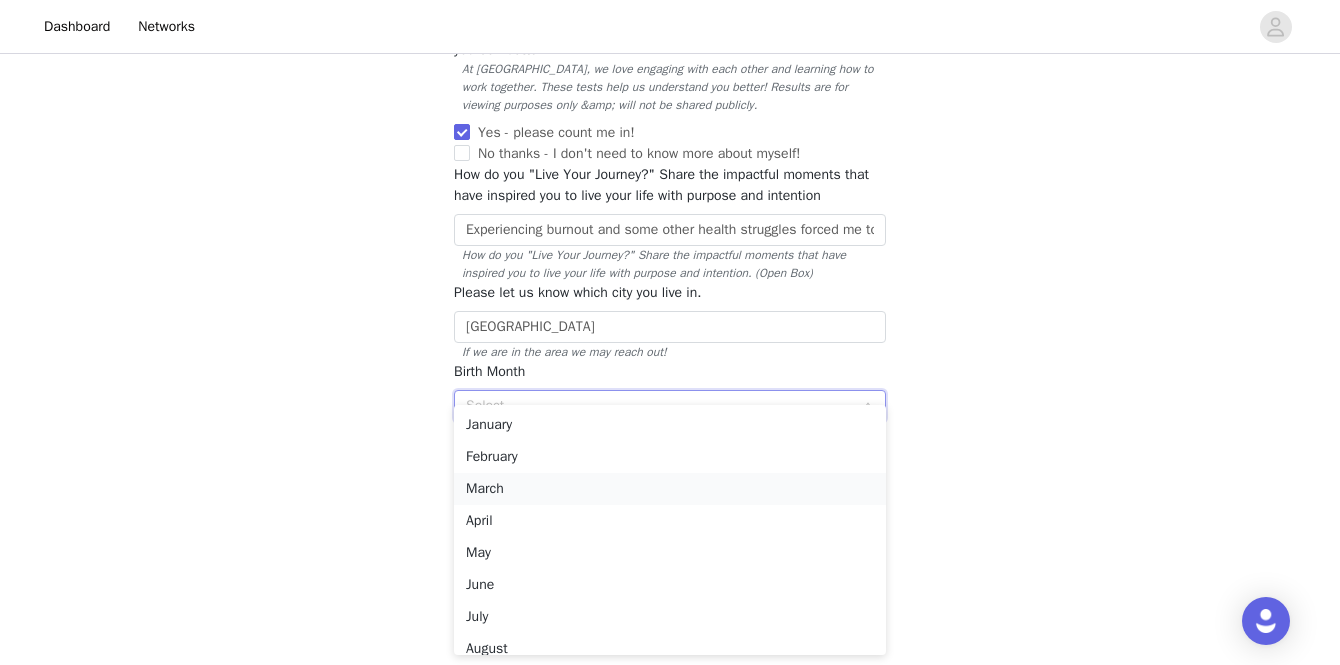 click on "March" at bounding box center (670, 489) 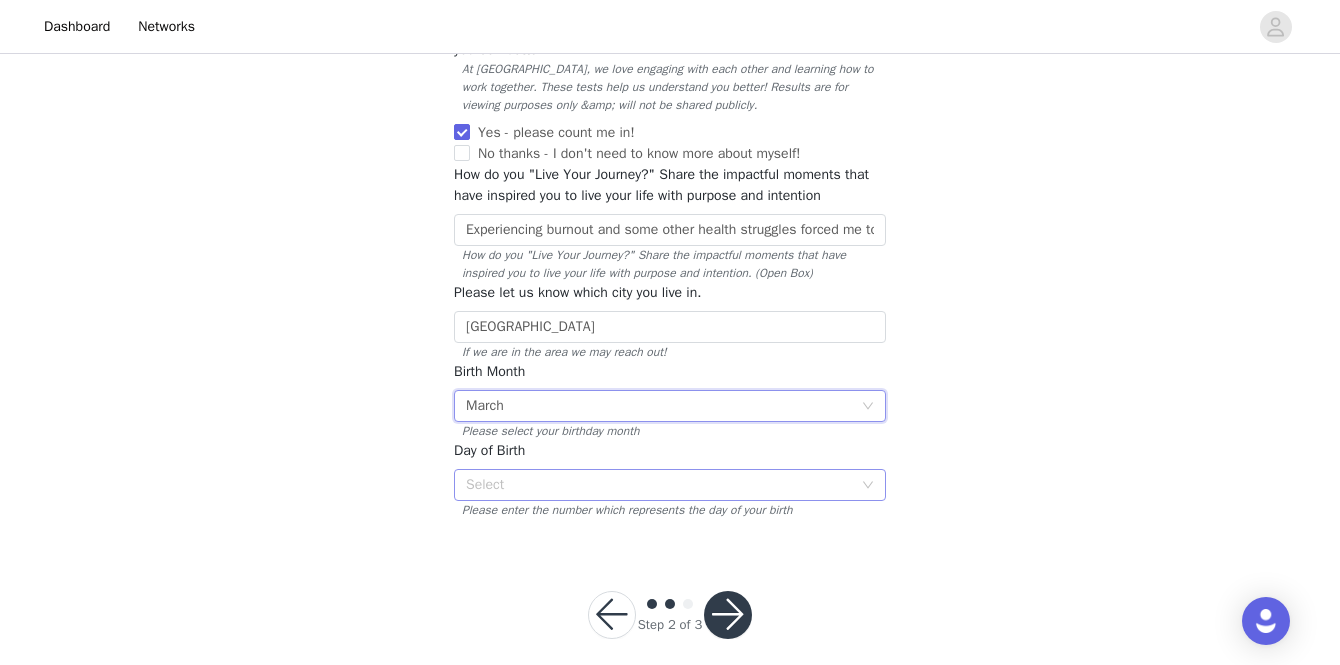 click on "Select" at bounding box center [659, 485] 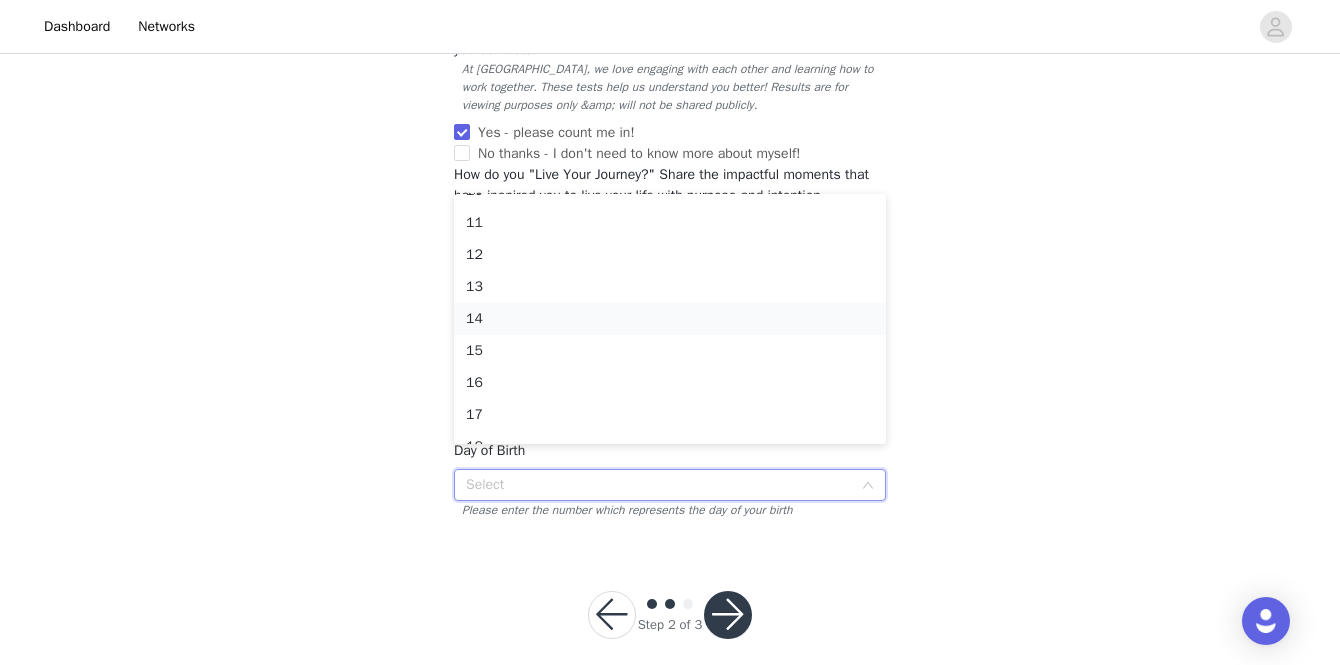 scroll, scrollTop: 316, scrollLeft: 0, axis: vertical 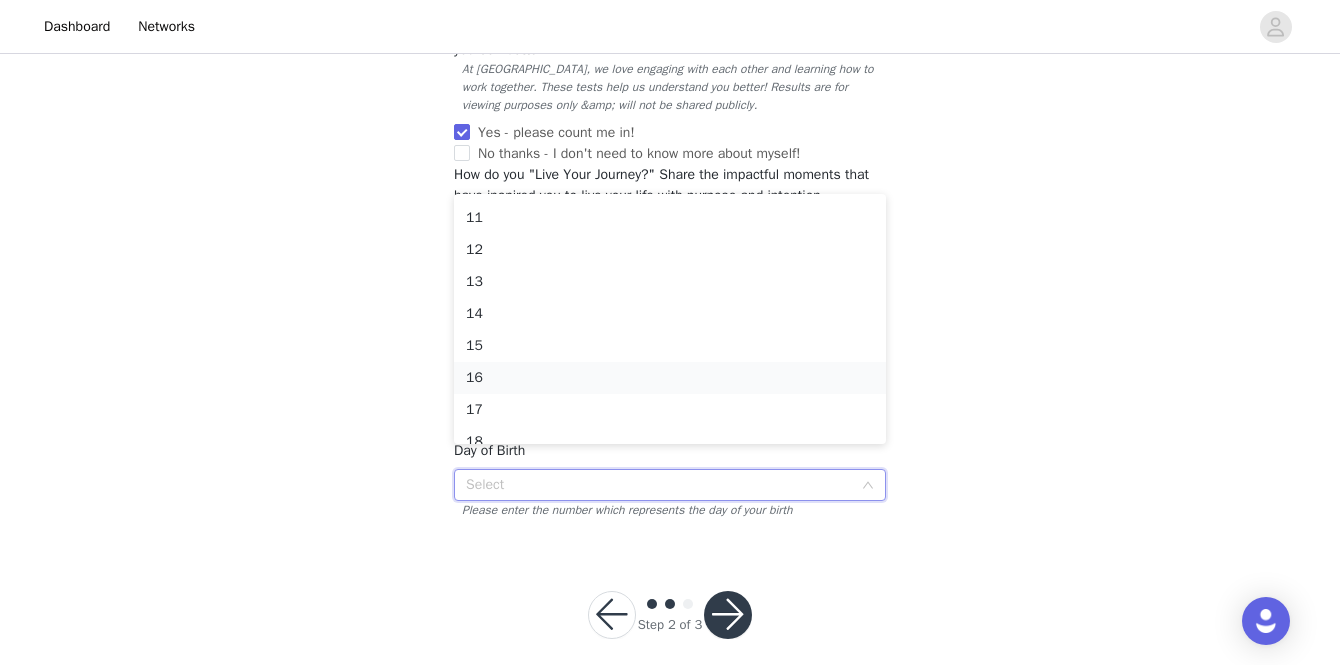 click on "16" at bounding box center [670, 378] 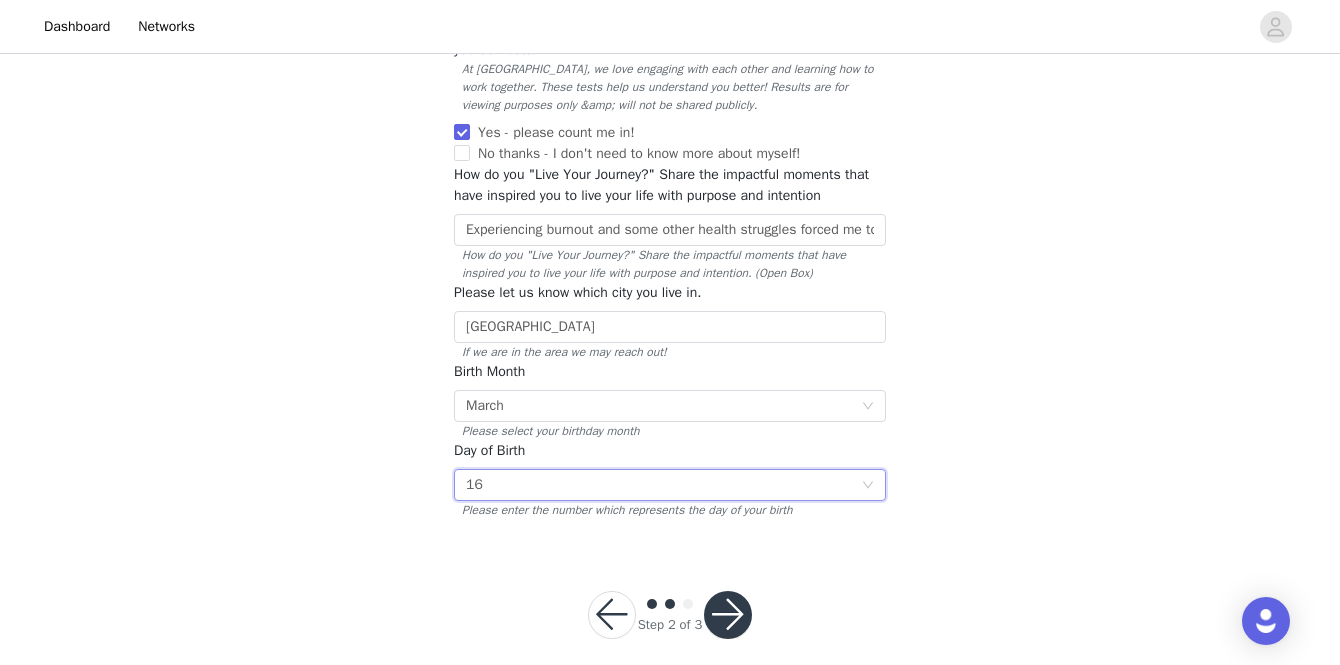 click at bounding box center [728, 615] 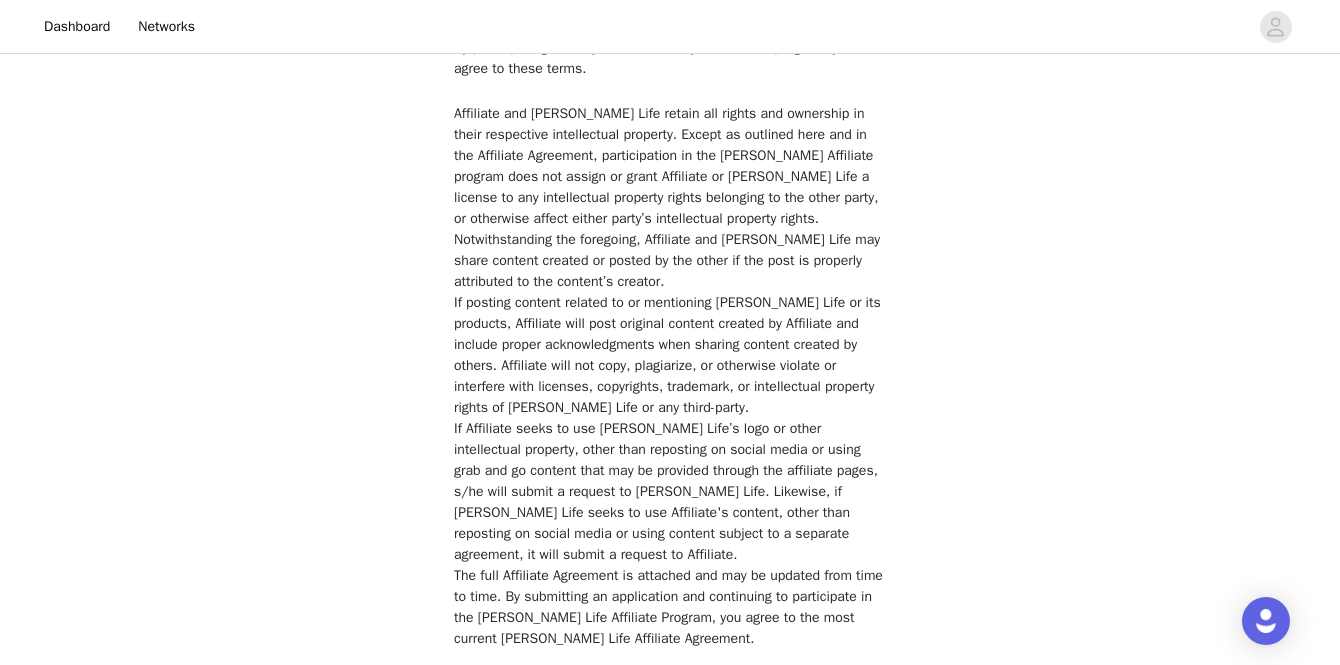 scroll, scrollTop: 438, scrollLeft: 0, axis: vertical 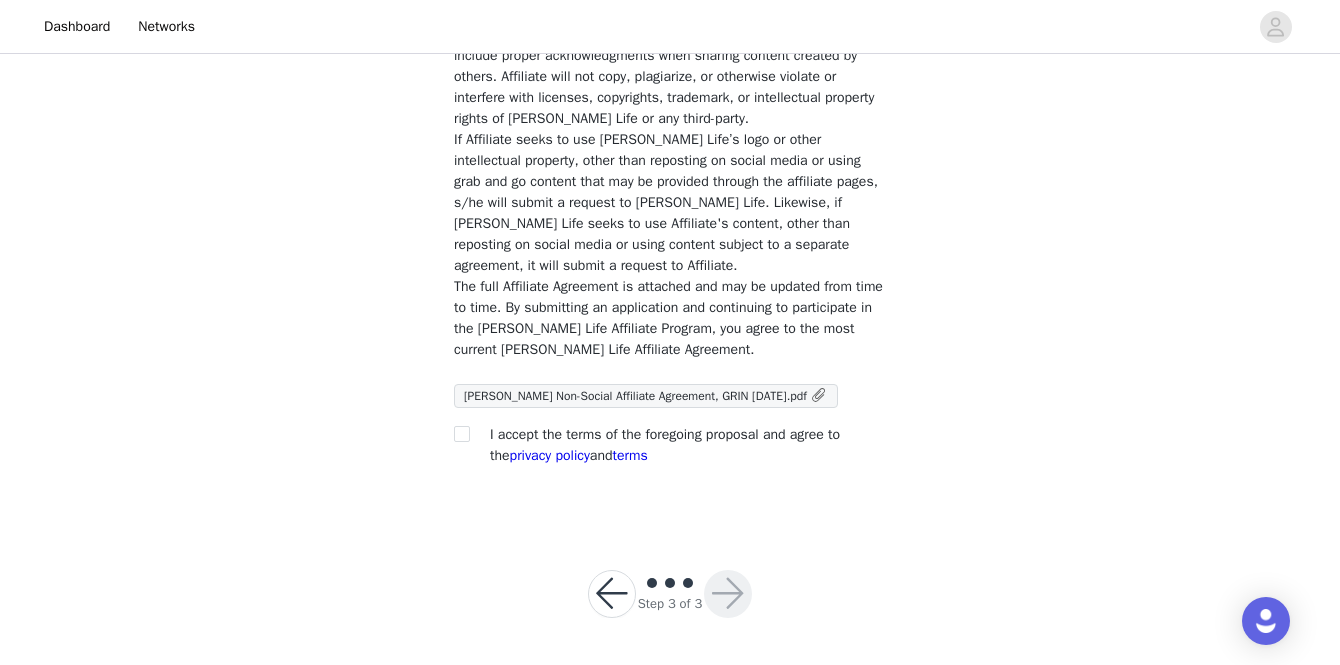 click at bounding box center [612, 594] 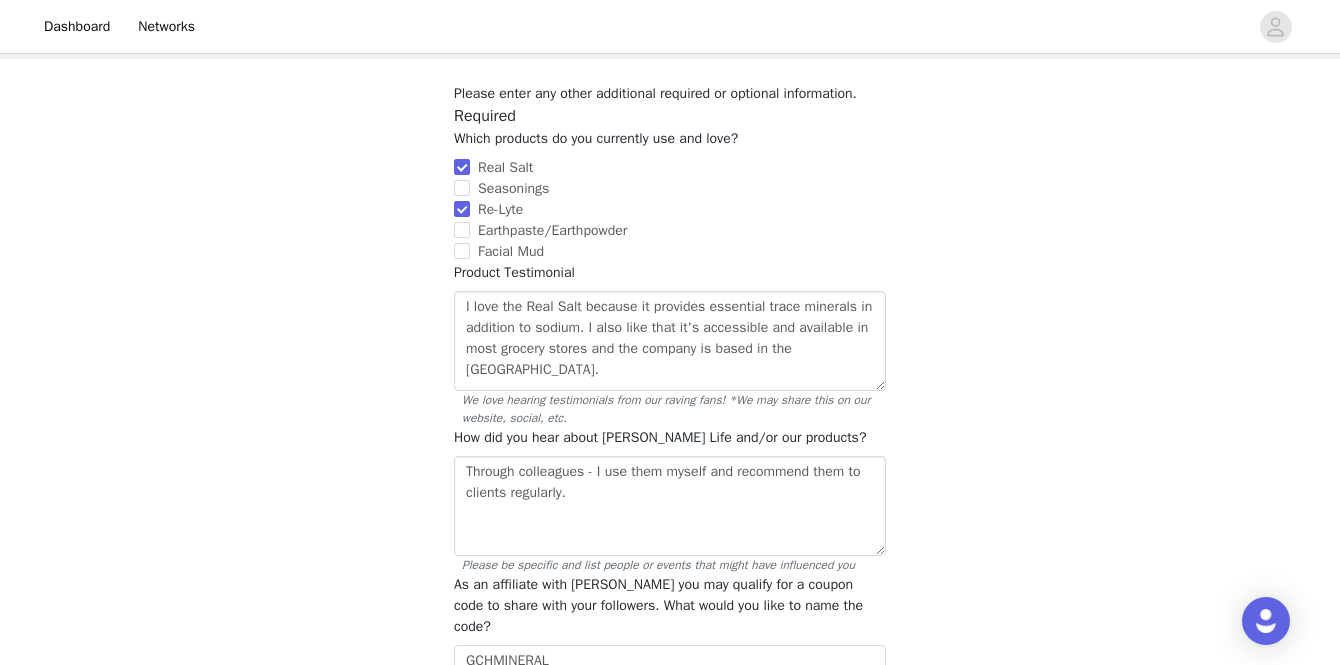 scroll, scrollTop: 117, scrollLeft: 0, axis: vertical 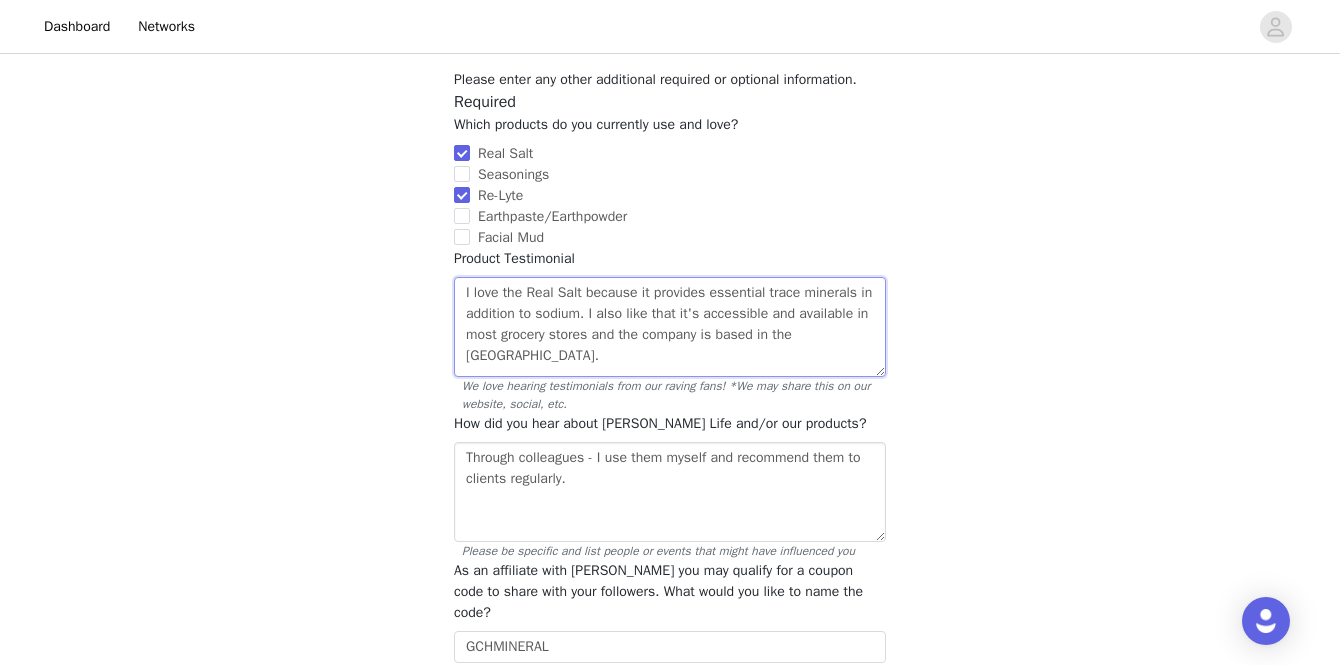click on "I love the Real Salt because it provides essential trace minerals in addition to sodium. I also like that it's accessible and available in most grocery stores and the company is based in the [GEOGRAPHIC_DATA]." at bounding box center [670, 327] 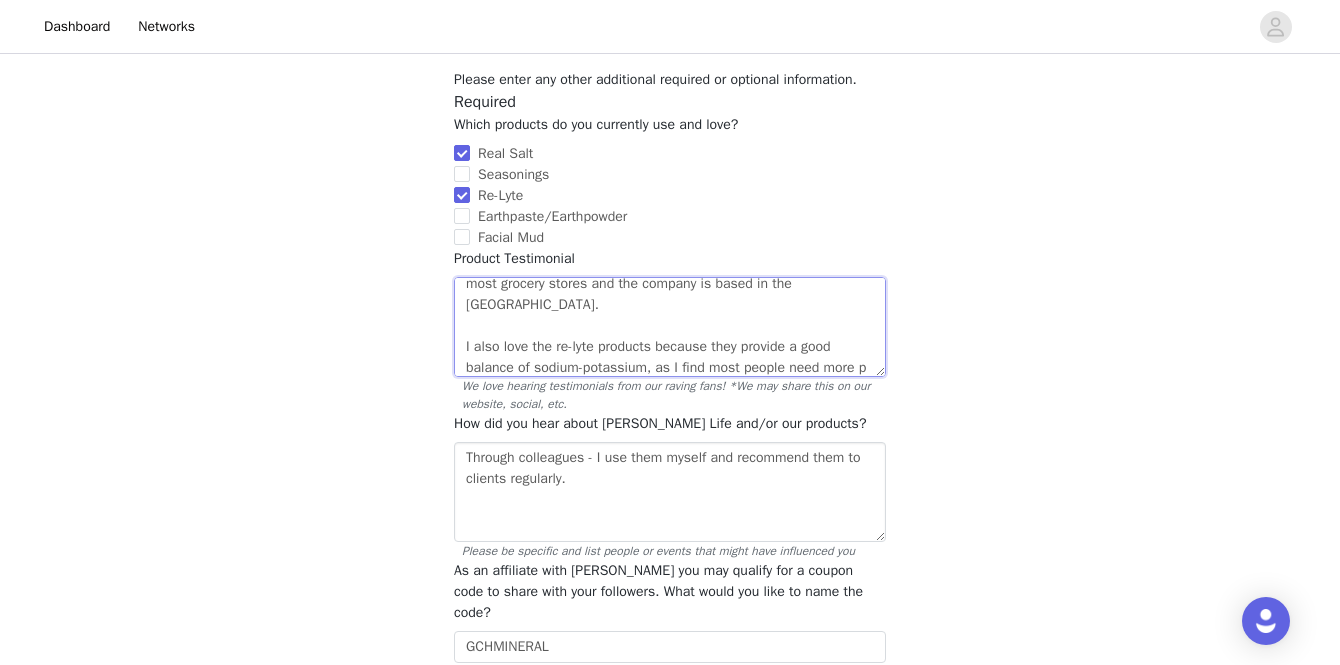 scroll, scrollTop: 72, scrollLeft: 0, axis: vertical 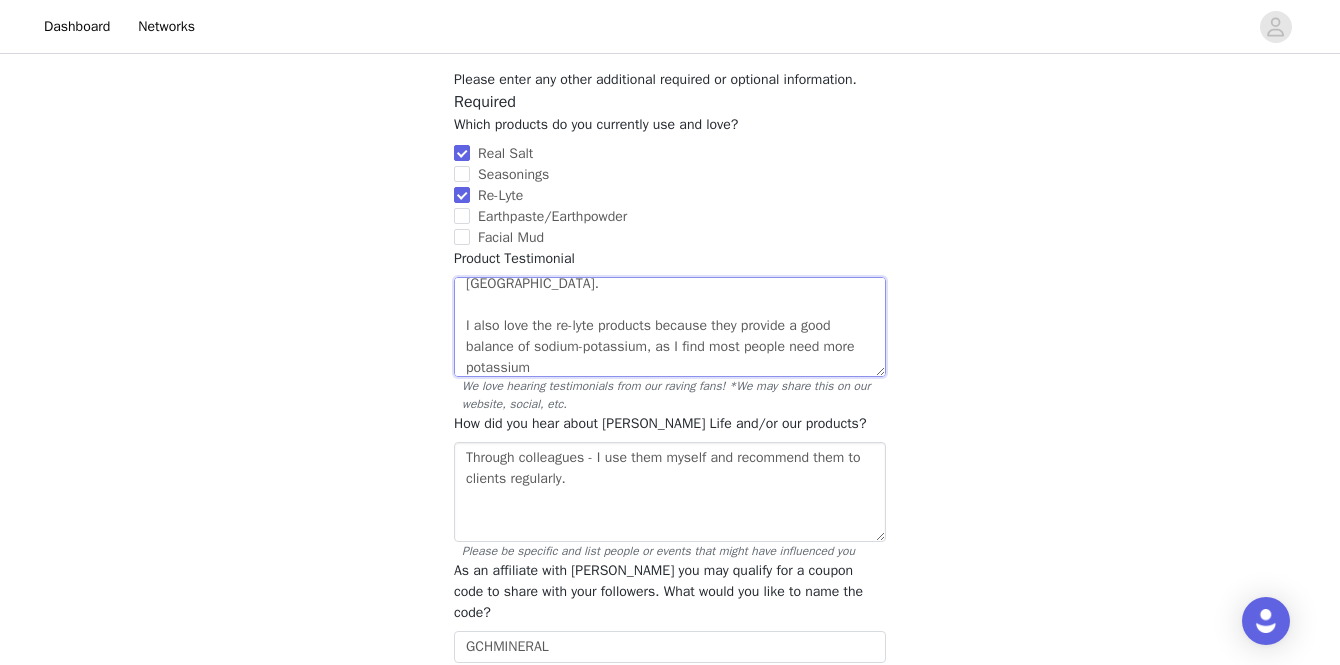 click on "I love the Real Salt because it provides essential trace minerals in addition to sodium. I also like that it's accessible and available in most grocery stores and the company is based in the [GEOGRAPHIC_DATA].
I also love the re-lyte products because they provide a good balance of sodium-potassium, as I find most people need more potassium" at bounding box center [670, 327] 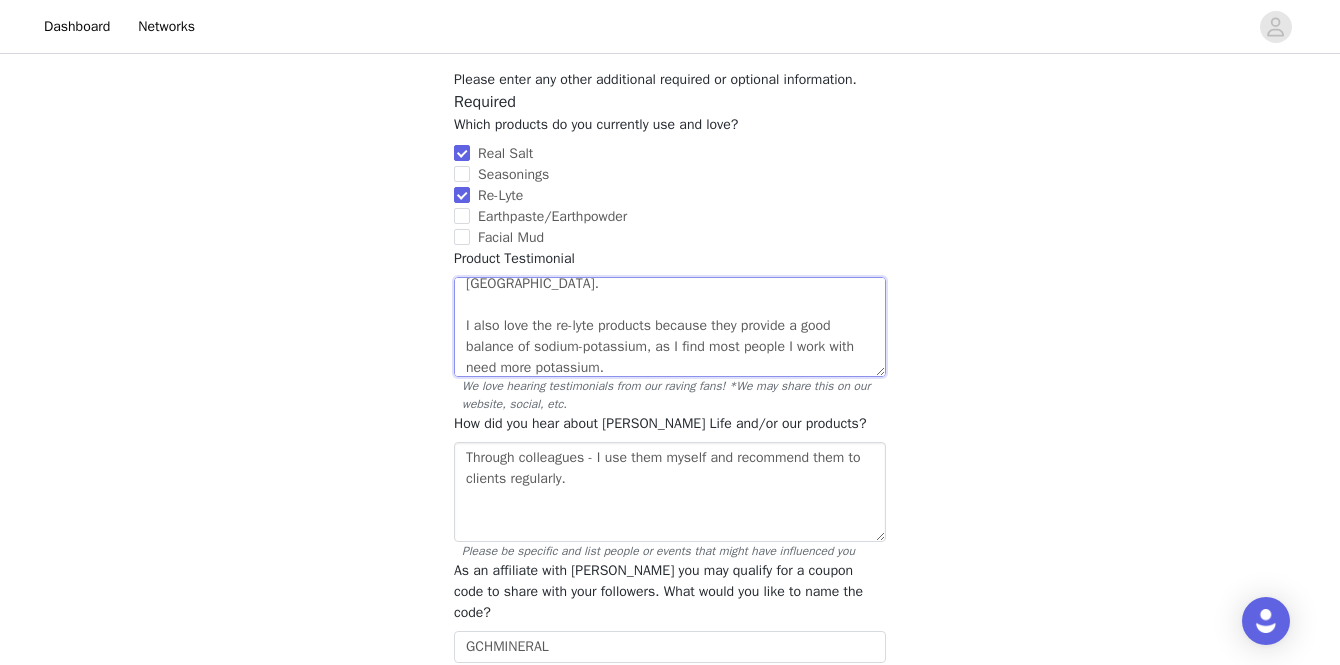 scroll, scrollTop: 78, scrollLeft: 0, axis: vertical 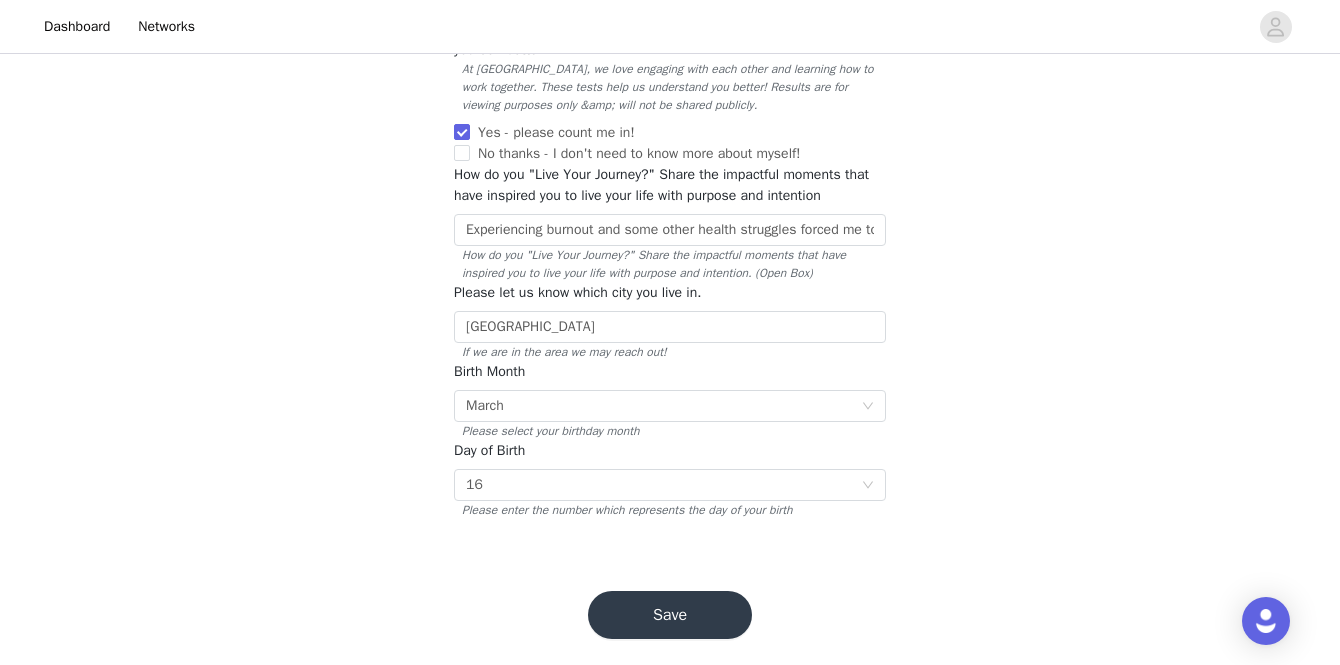 type on "I love the Real Salt because it provides essential trace minerals in addition to sodium. I also like that it's accessible and available in most grocery stores and the company is based in the [GEOGRAPHIC_DATA].
I also love the re-lyte products because they provide a good balance of sodium-potassium, as I find most people I work with need more potassium." 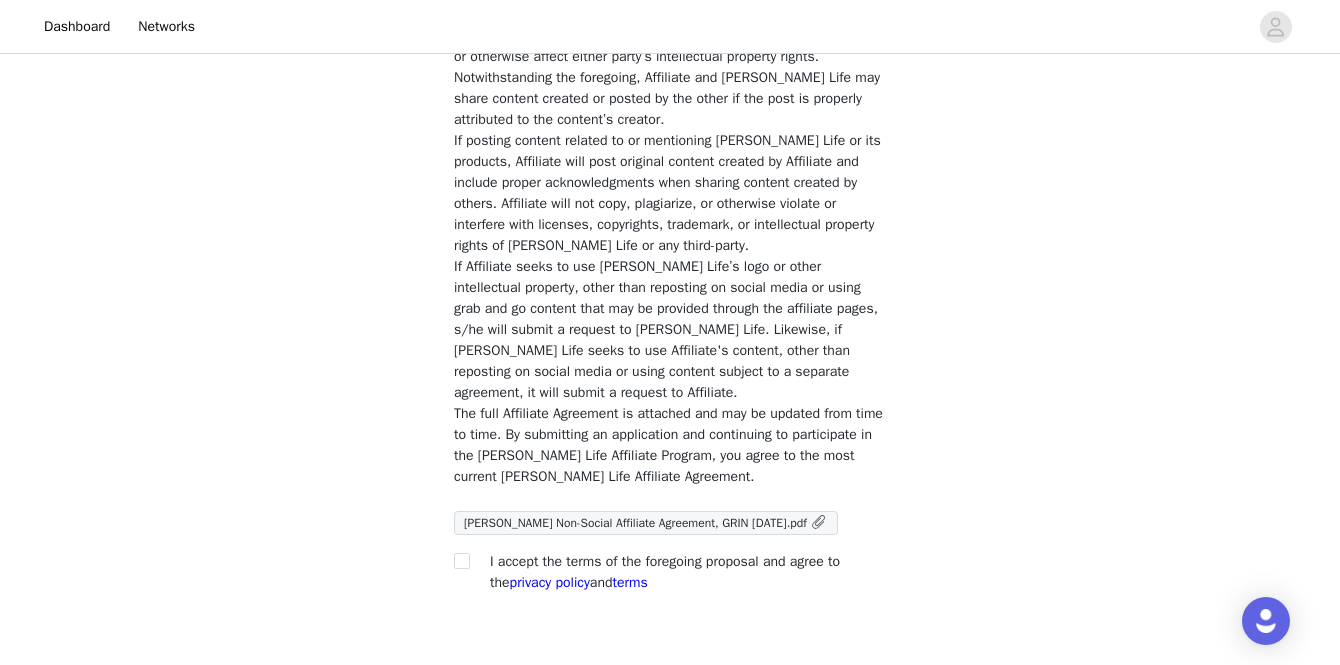 scroll, scrollTop: 314, scrollLeft: 0, axis: vertical 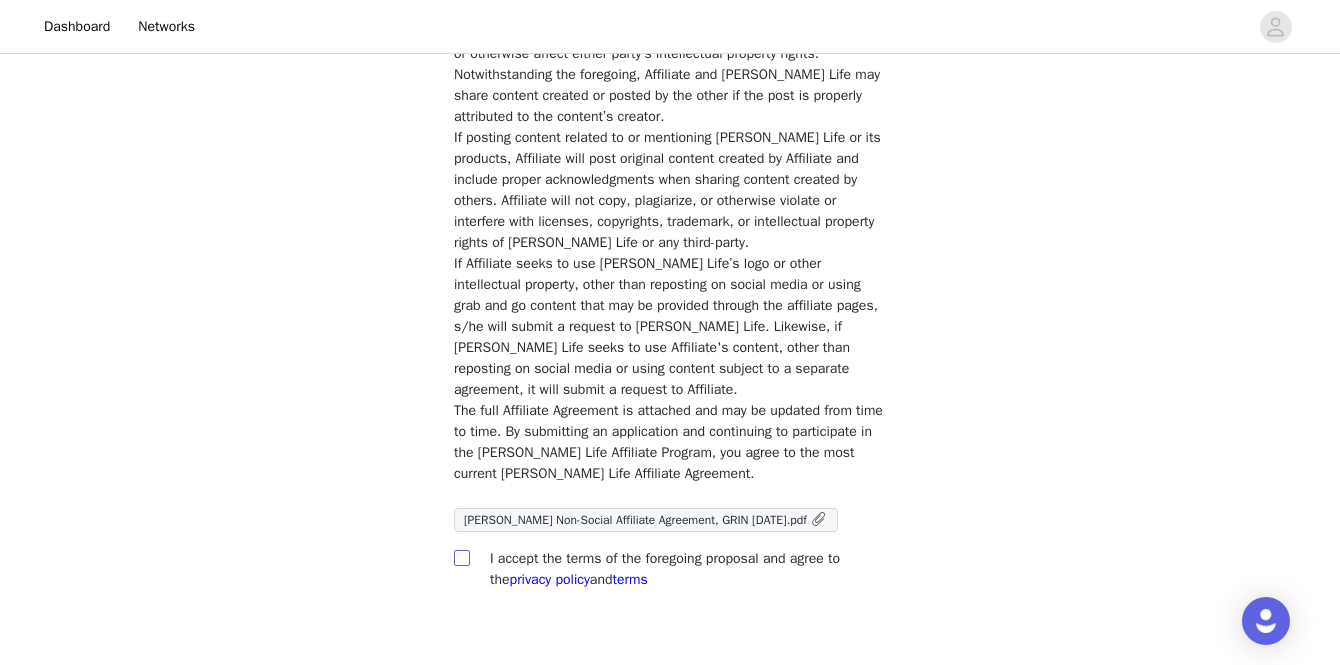 click at bounding box center (461, 557) 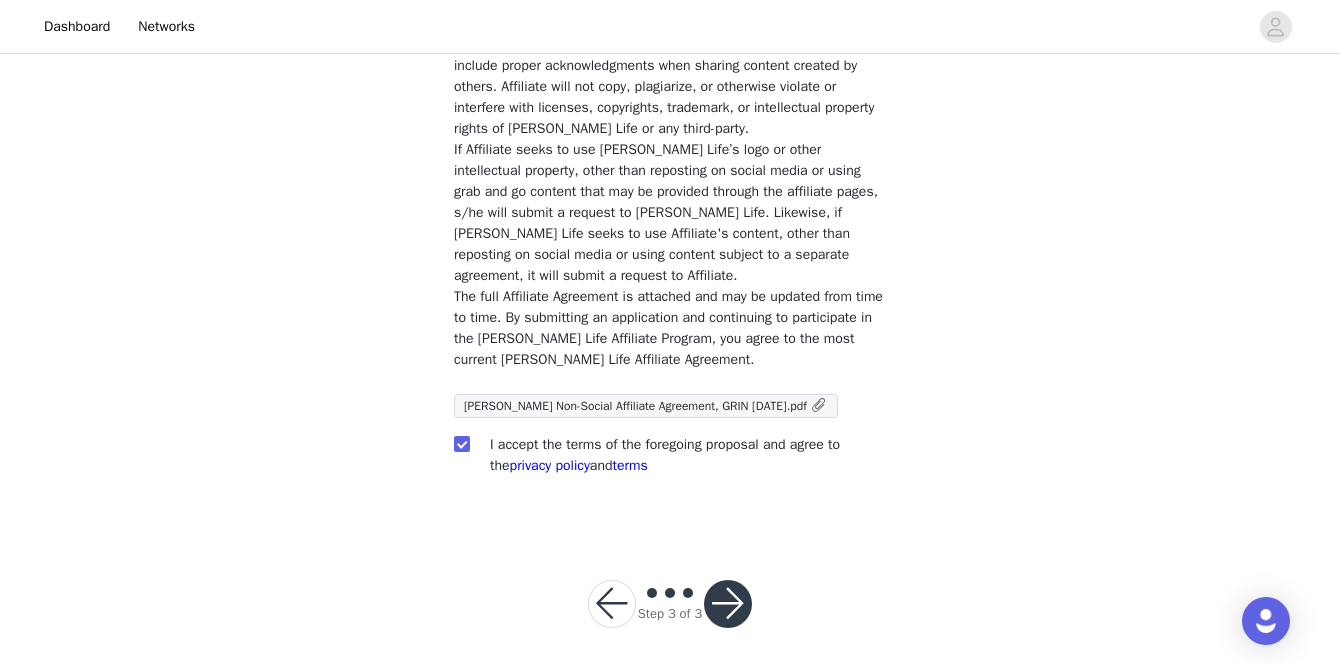 scroll, scrollTop: 438, scrollLeft: 0, axis: vertical 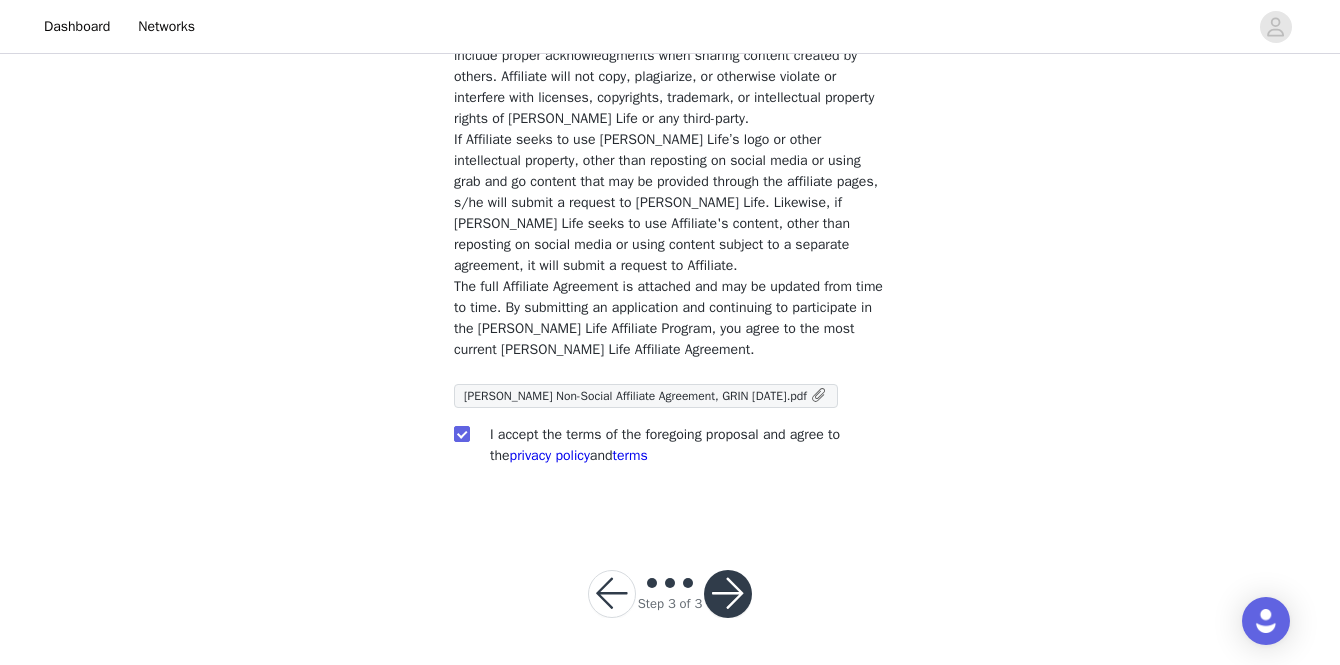 click at bounding box center [728, 594] 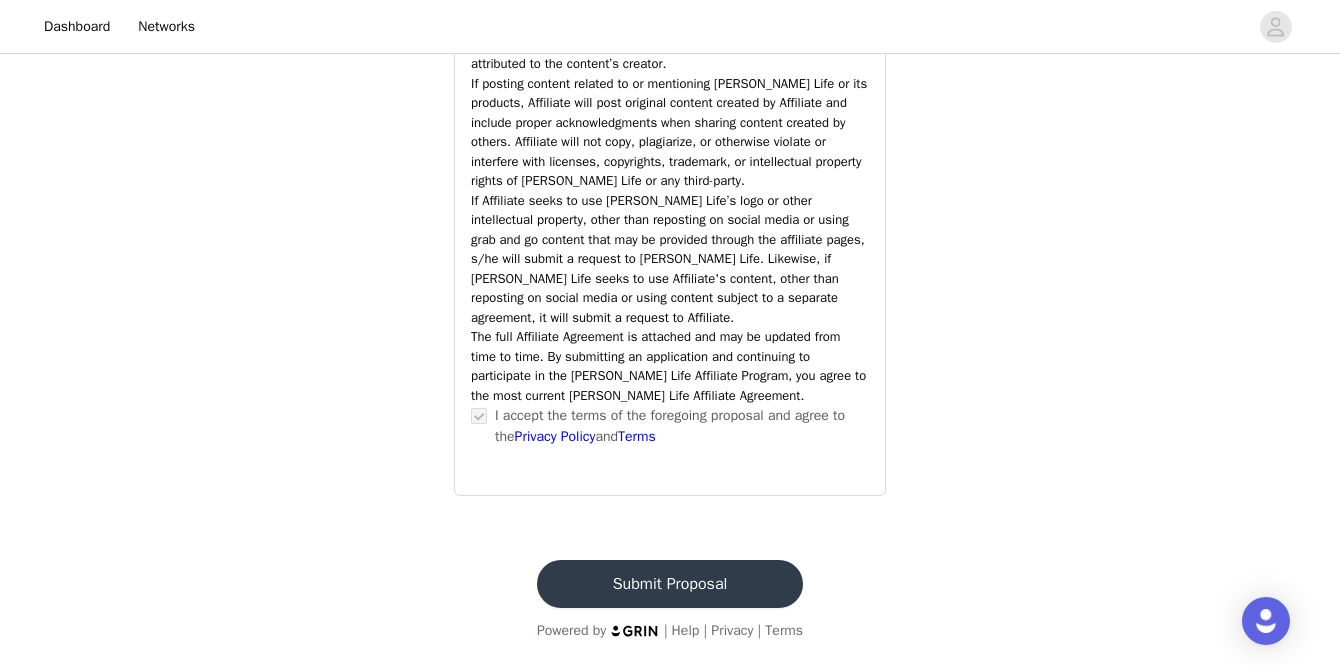 scroll, scrollTop: 1858, scrollLeft: 0, axis: vertical 